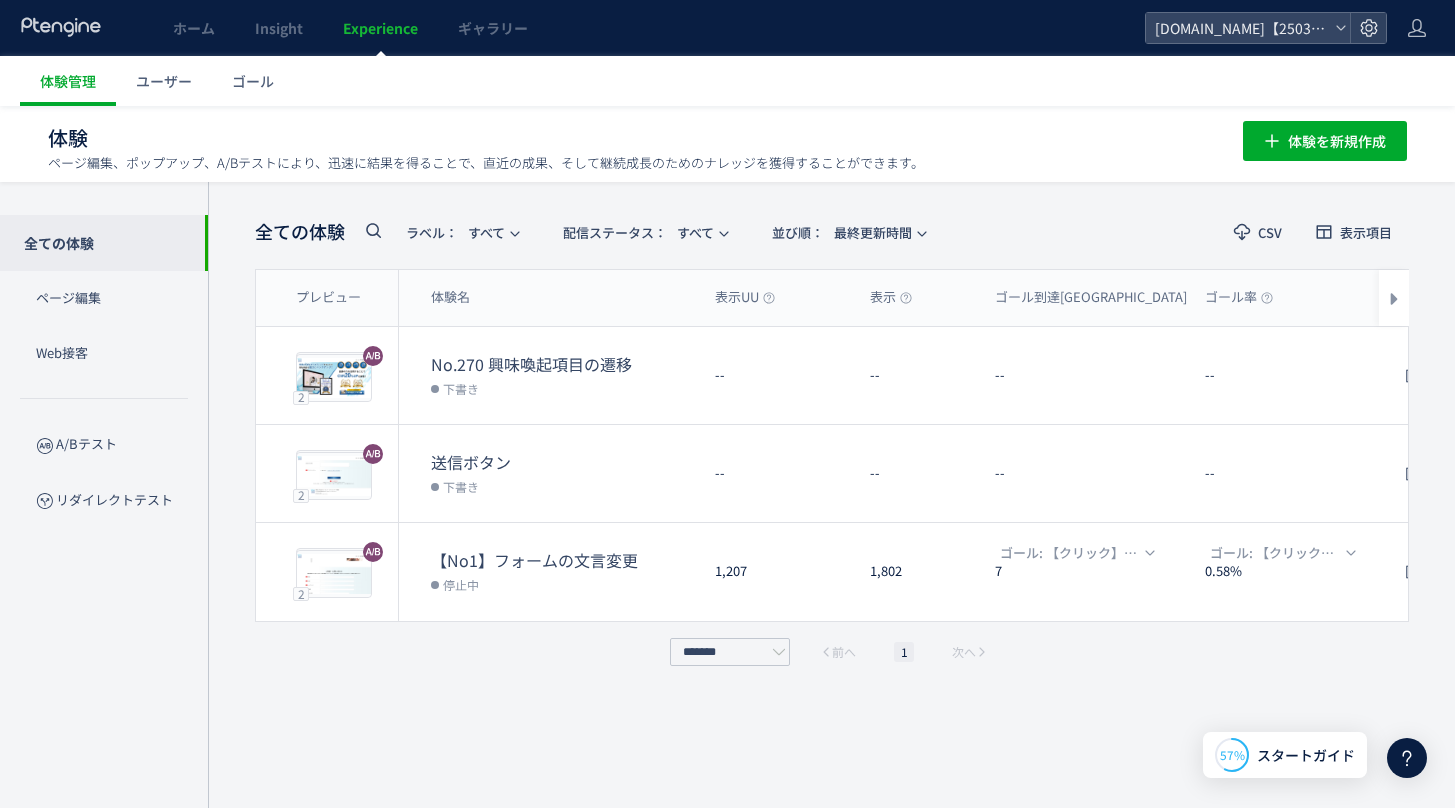 scroll, scrollTop: 0, scrollLeft: 0, axis: both 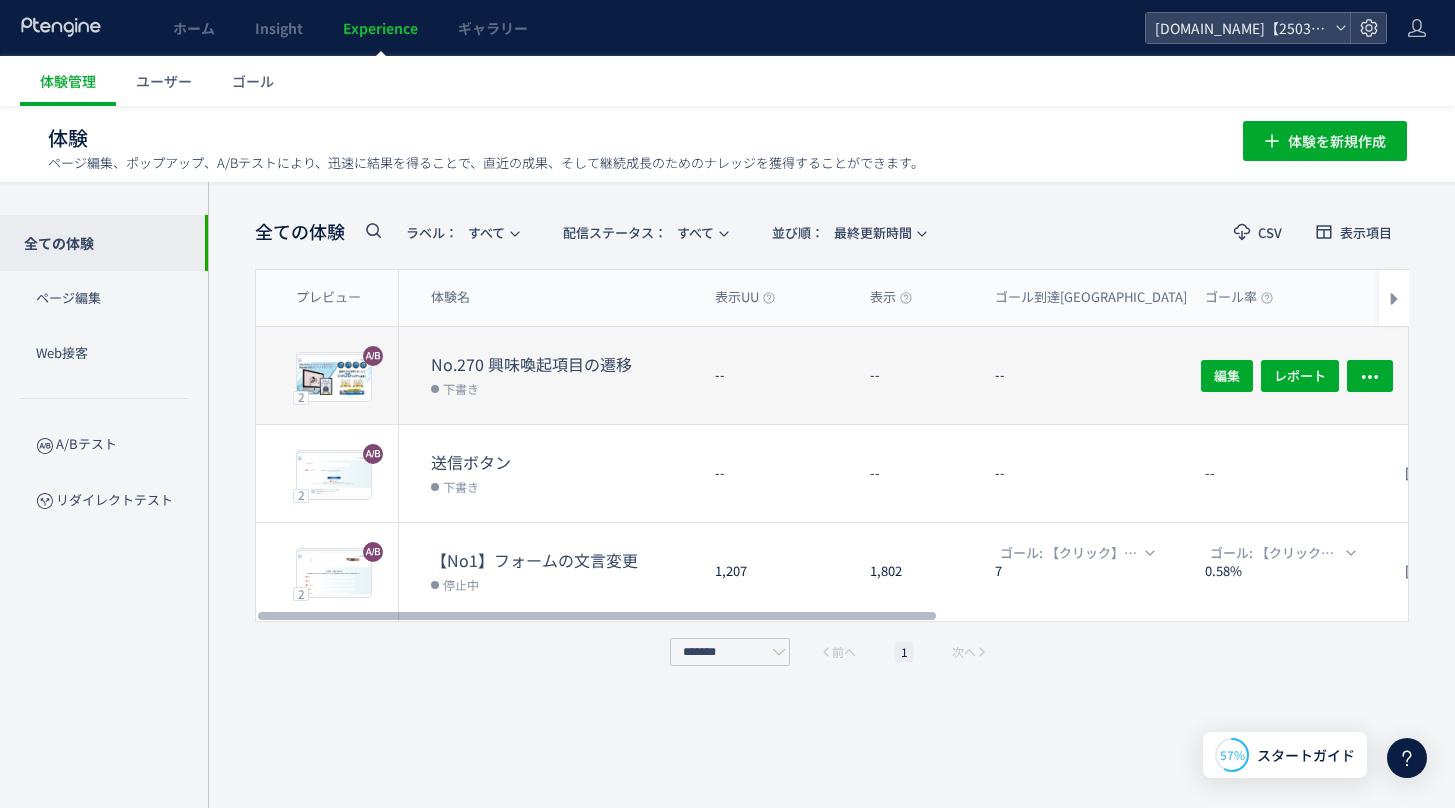 click on "No.270 興味喚起項目の遷移" at bounding box center [565, 364] 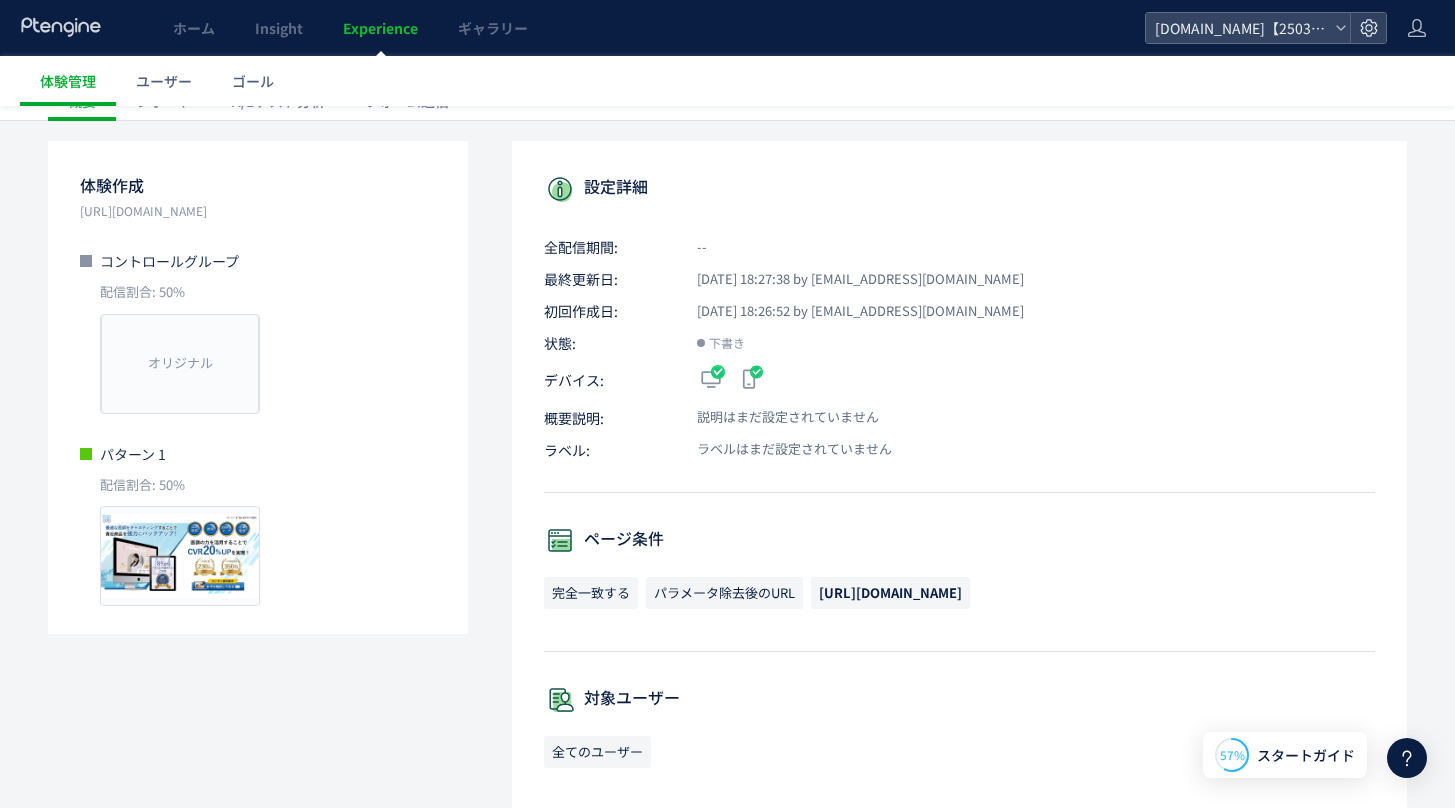 scroll, scrollTop: 0, scrollLeft: 0, axis: both 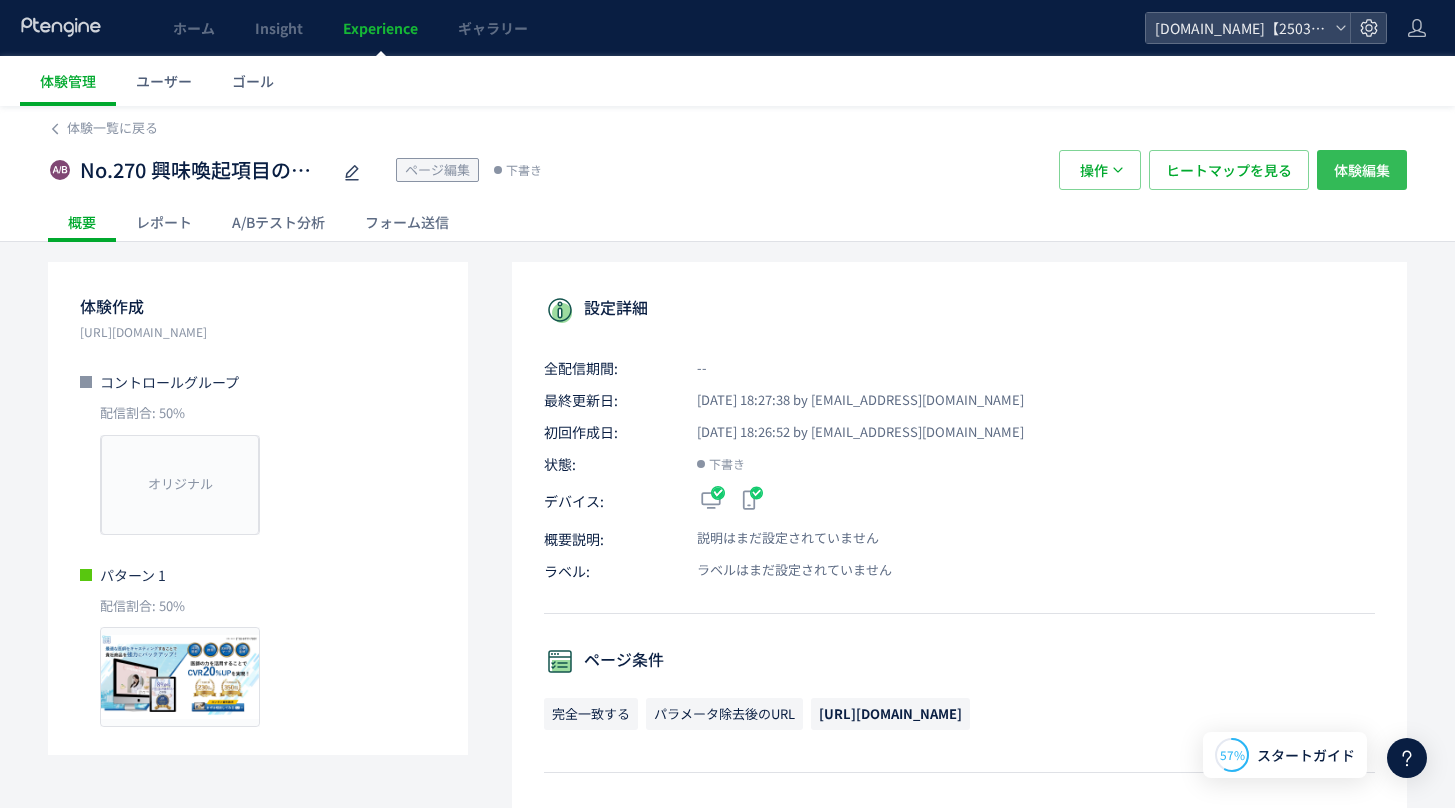 click on "体験編集" at bounding box center [1362, 170] 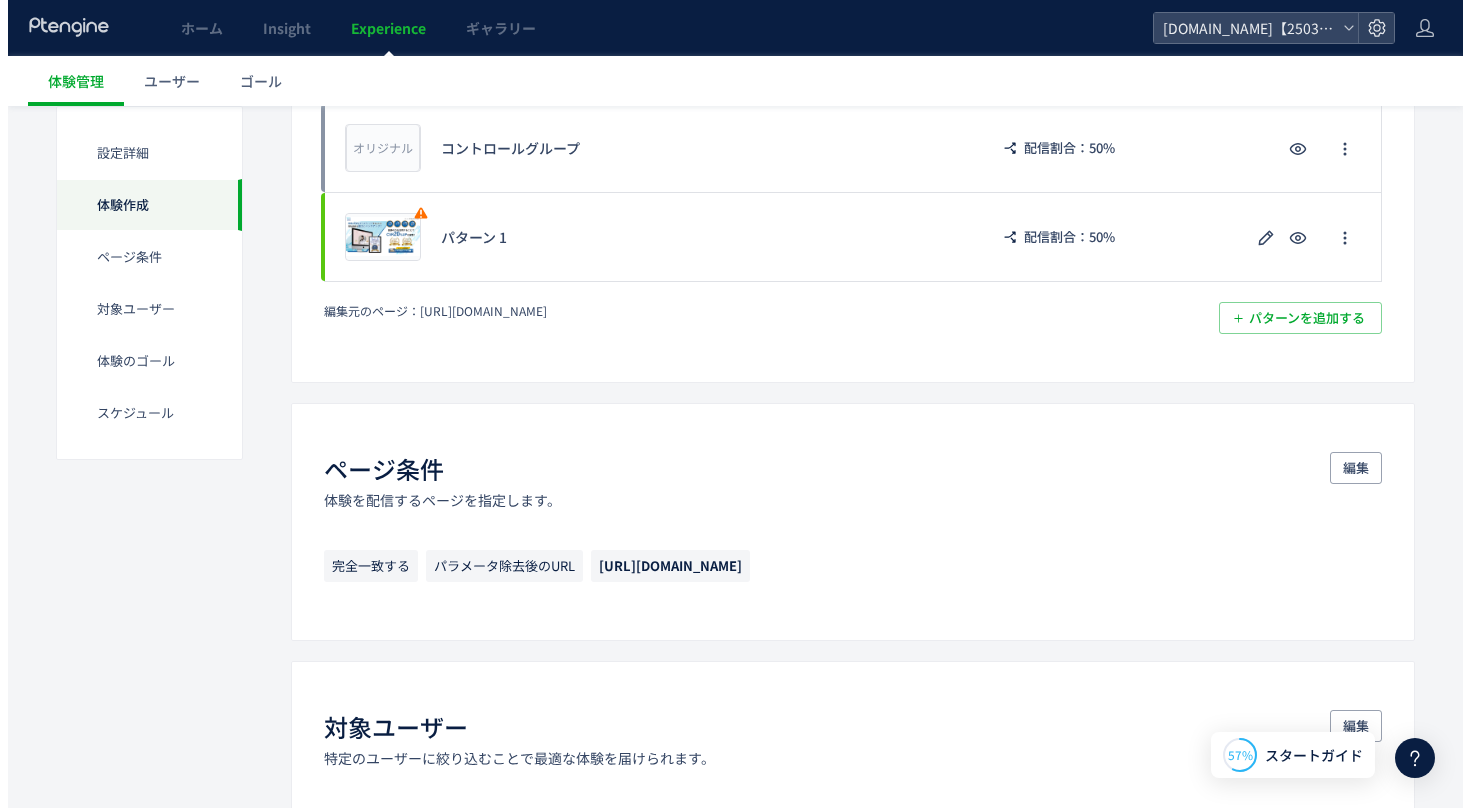 scroll, scrollTop: 547, scrollLeft: 0, axis: vertical 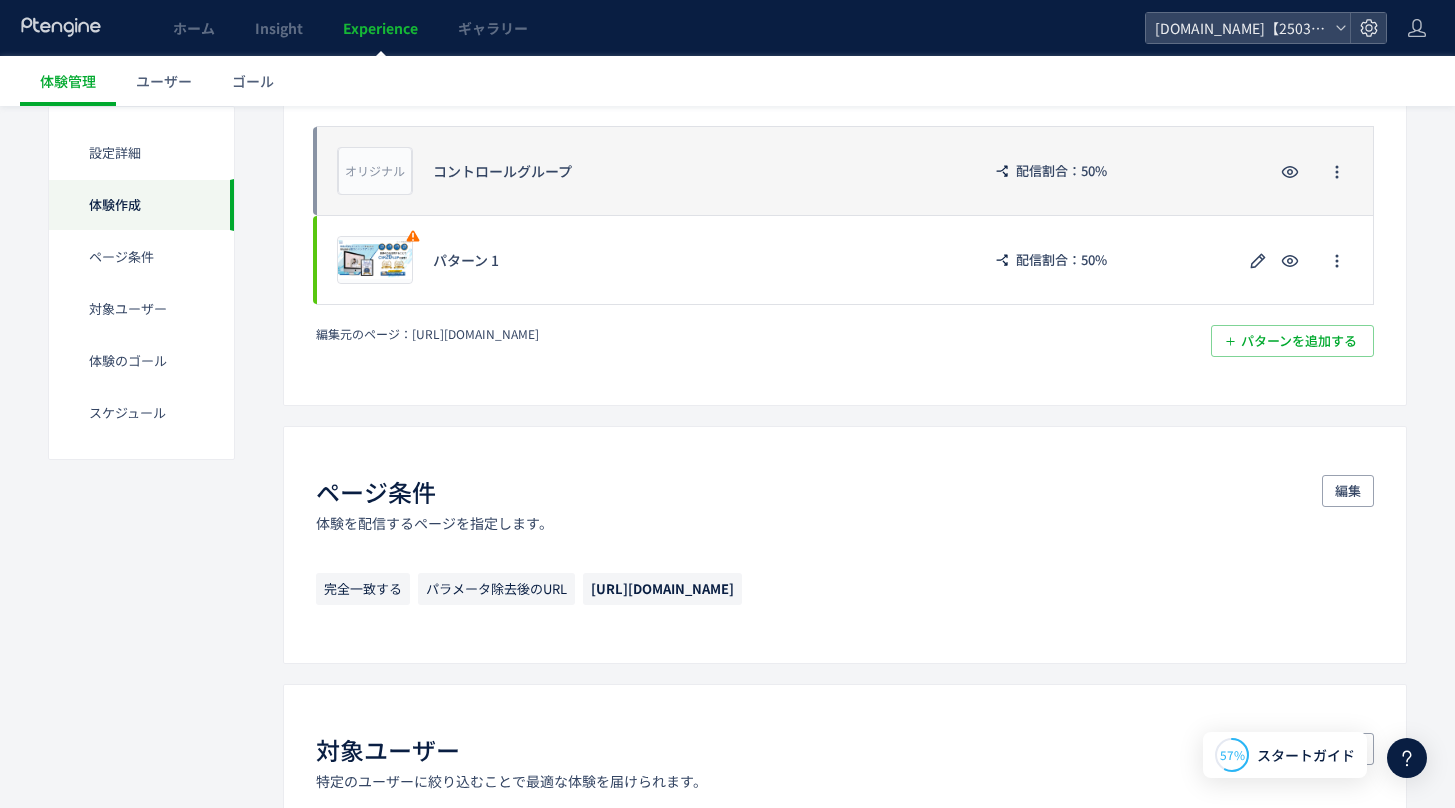 click on "オリジナル プレビュー コントロールグループ 配信割合：50%" 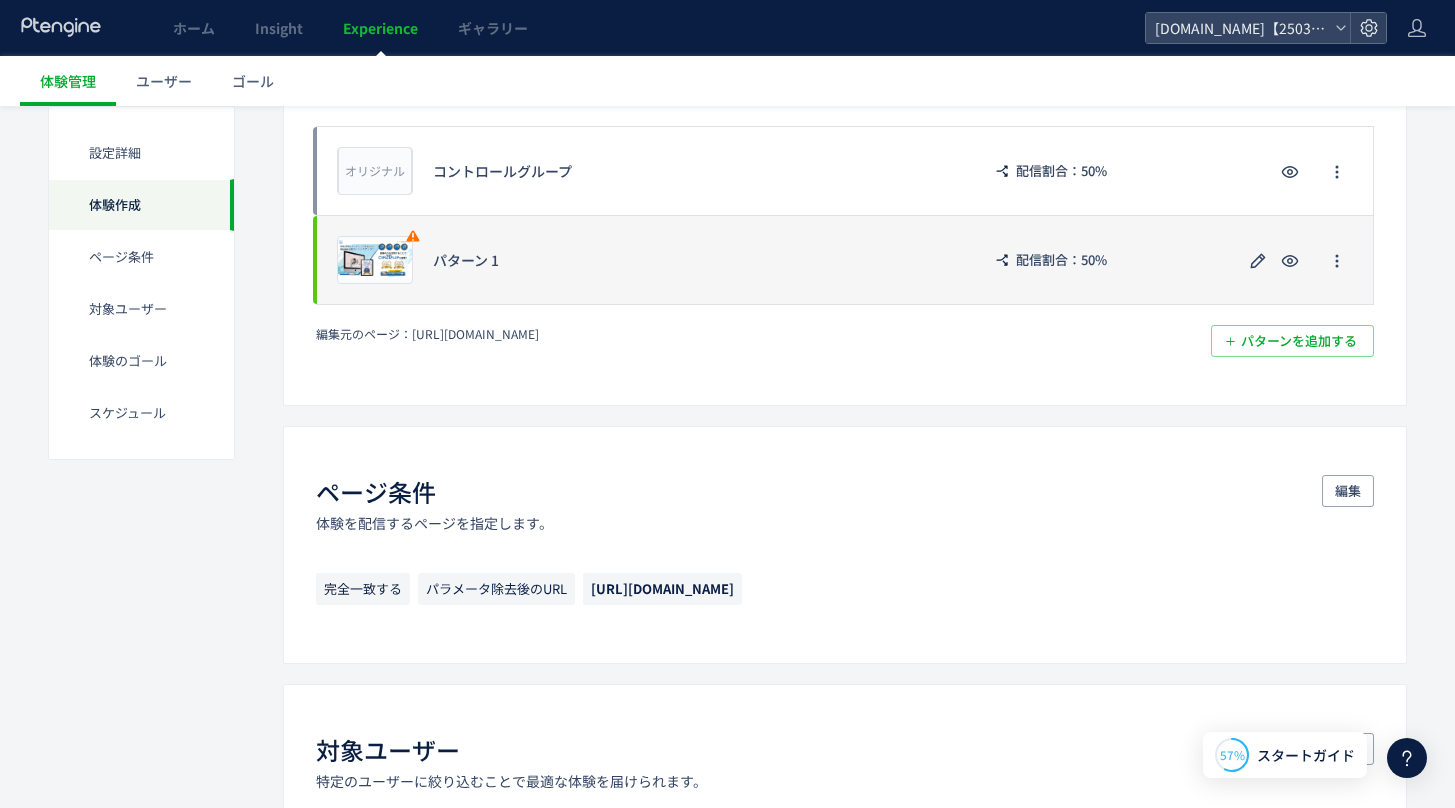 click on "プレビュー パターン 1 配信割合：50%" 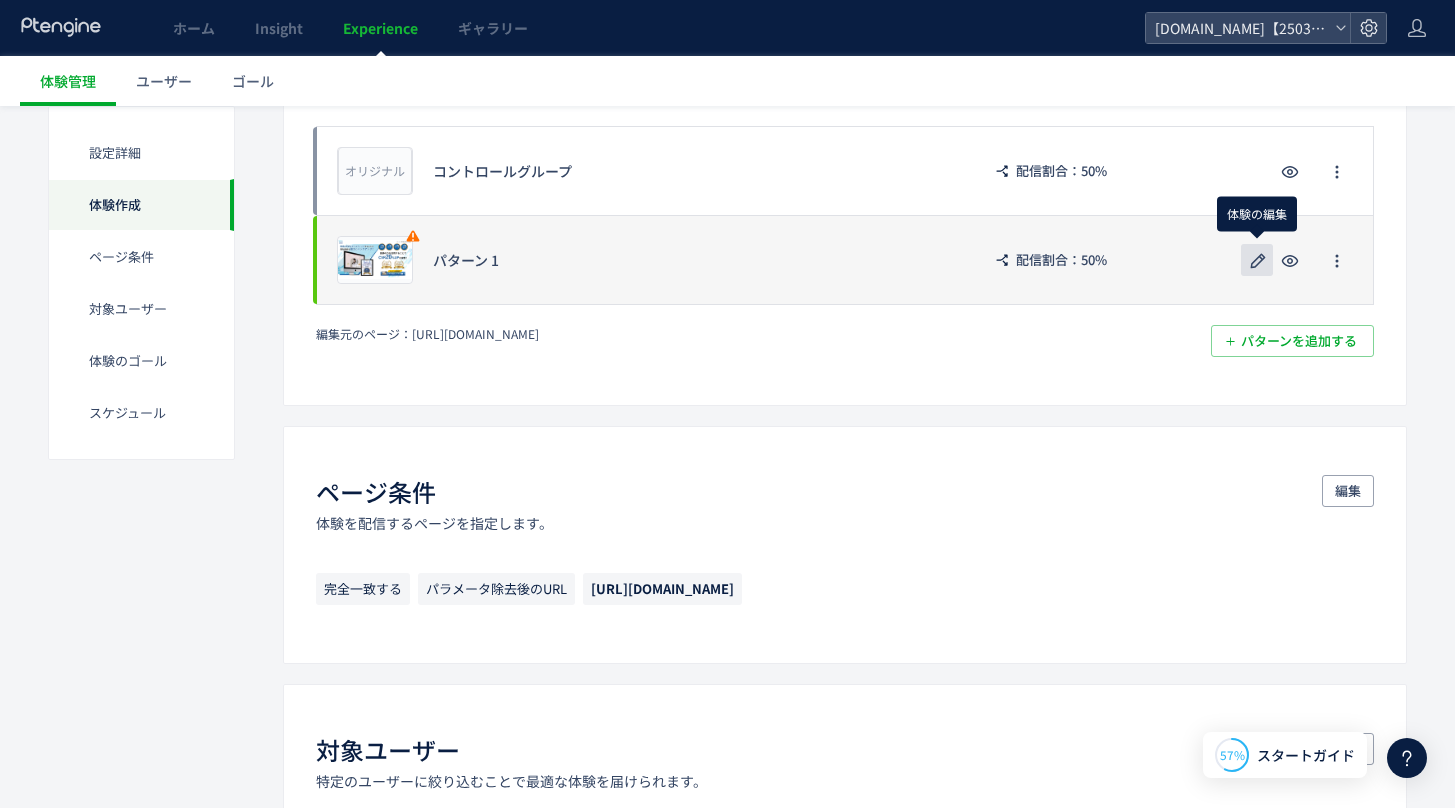 click 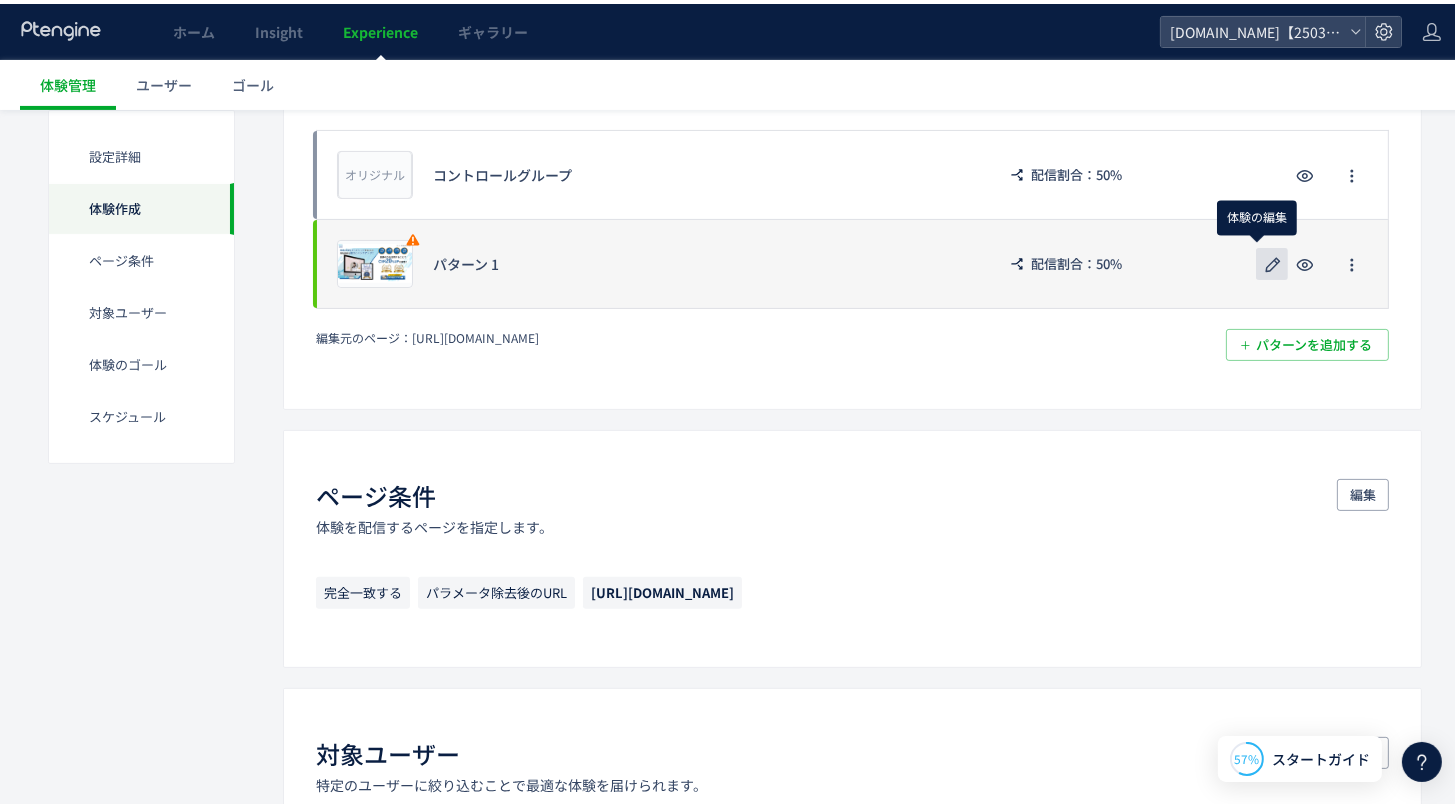 scroll, scrollTop: 0, scrollLeft: 0, axis: both 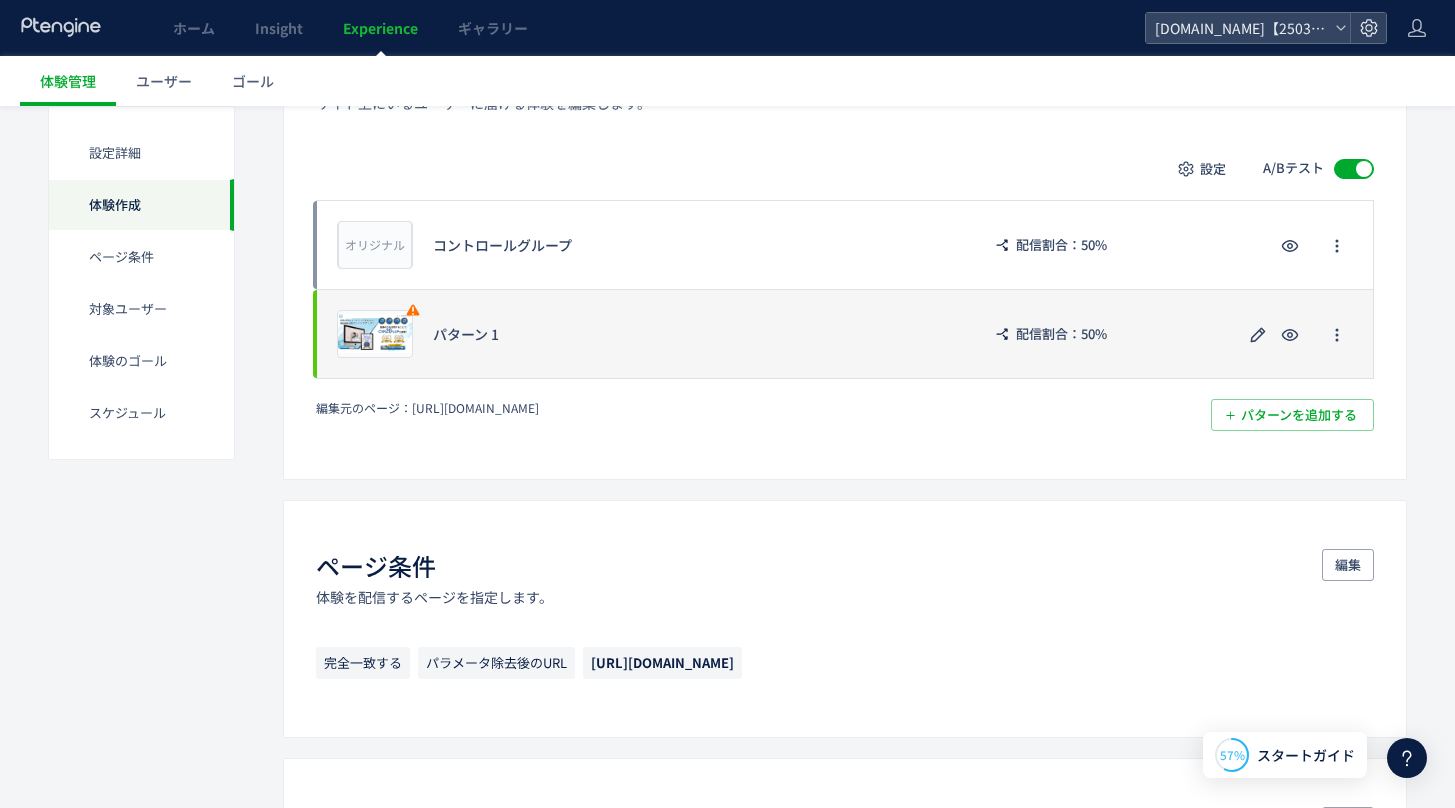 click on "パターン 1" at bounding box center [696, 334] 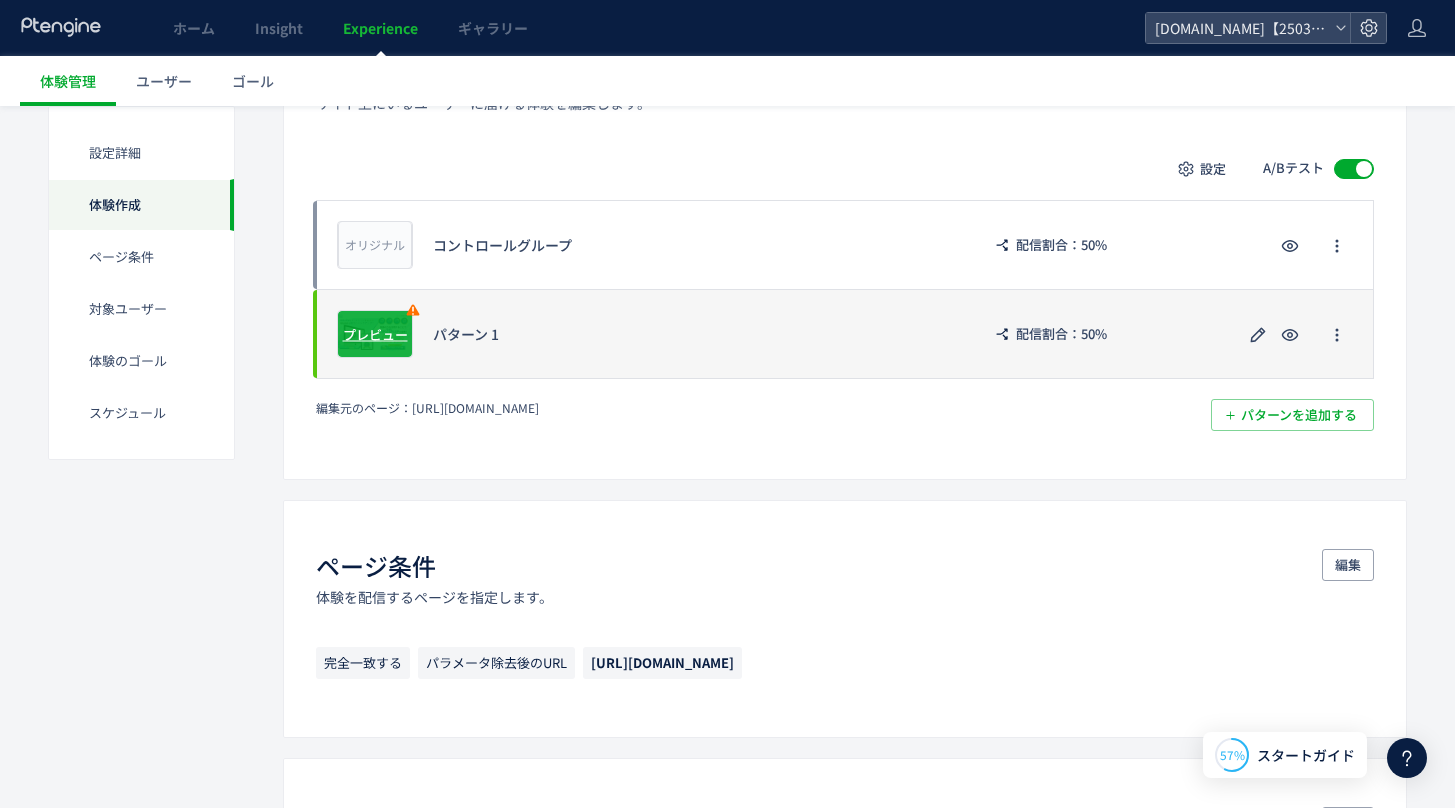 click on "プレビュー" at bounding box center [375, 334] 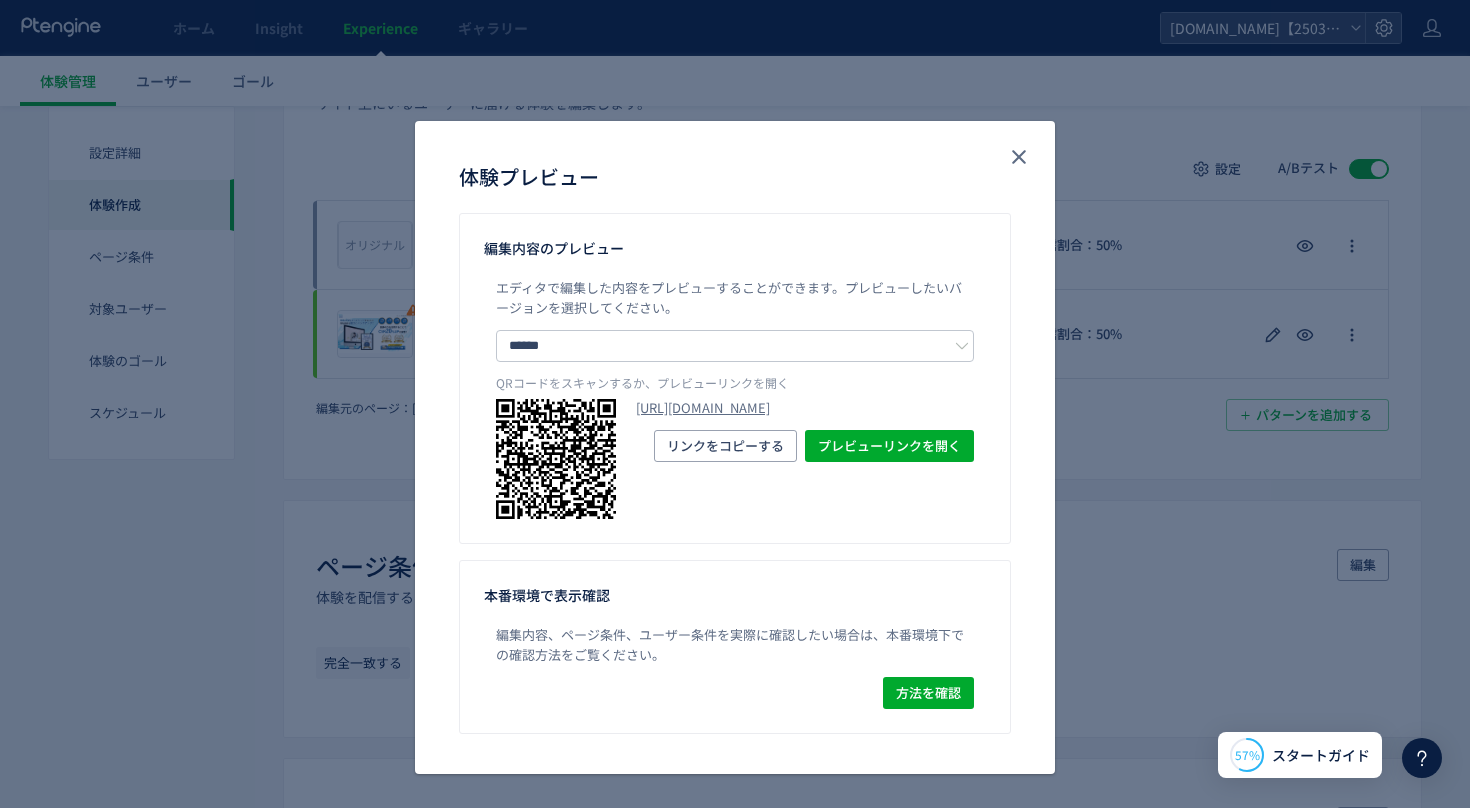 click on "体験プレビュー" at bounding box center [735, 167] 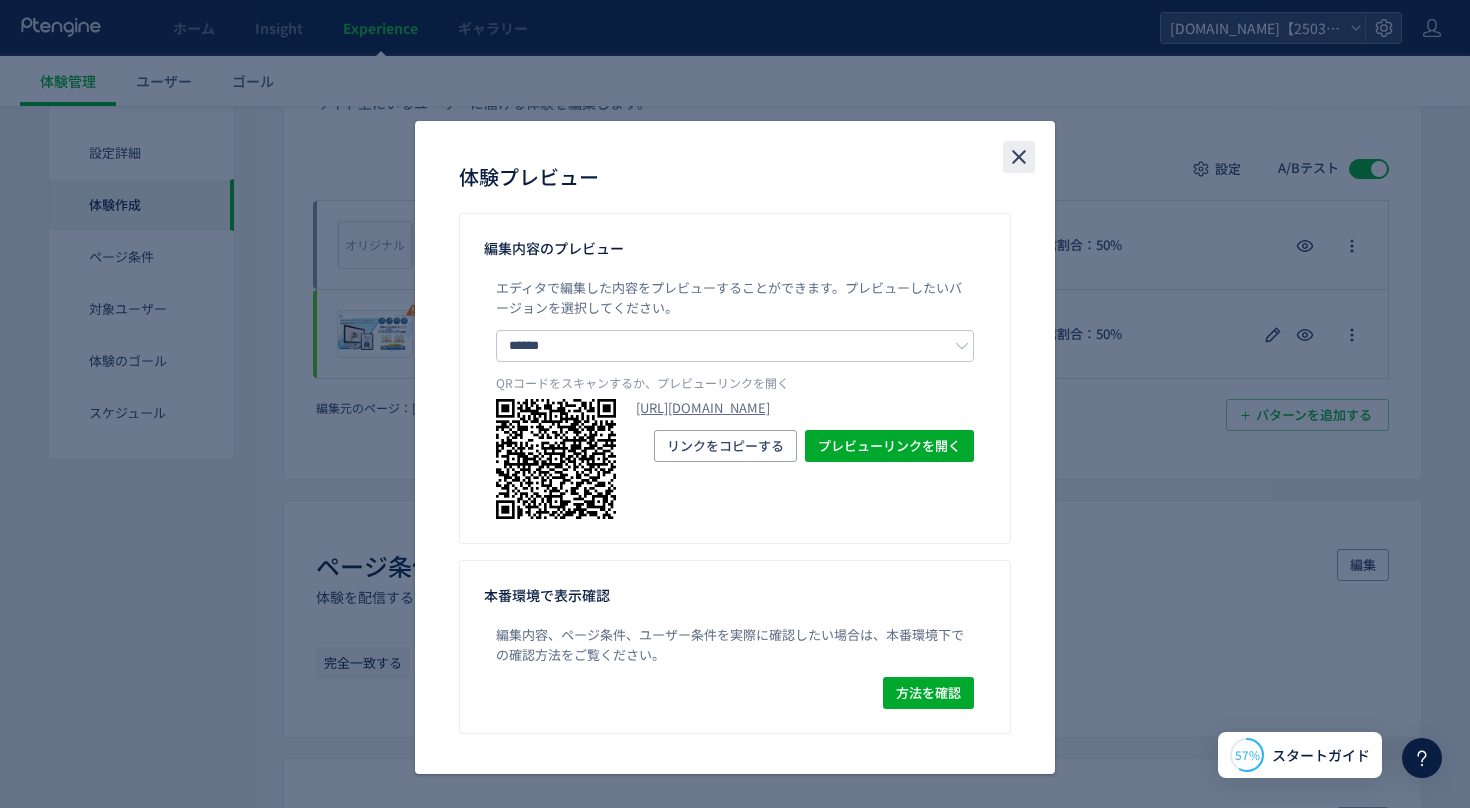 click 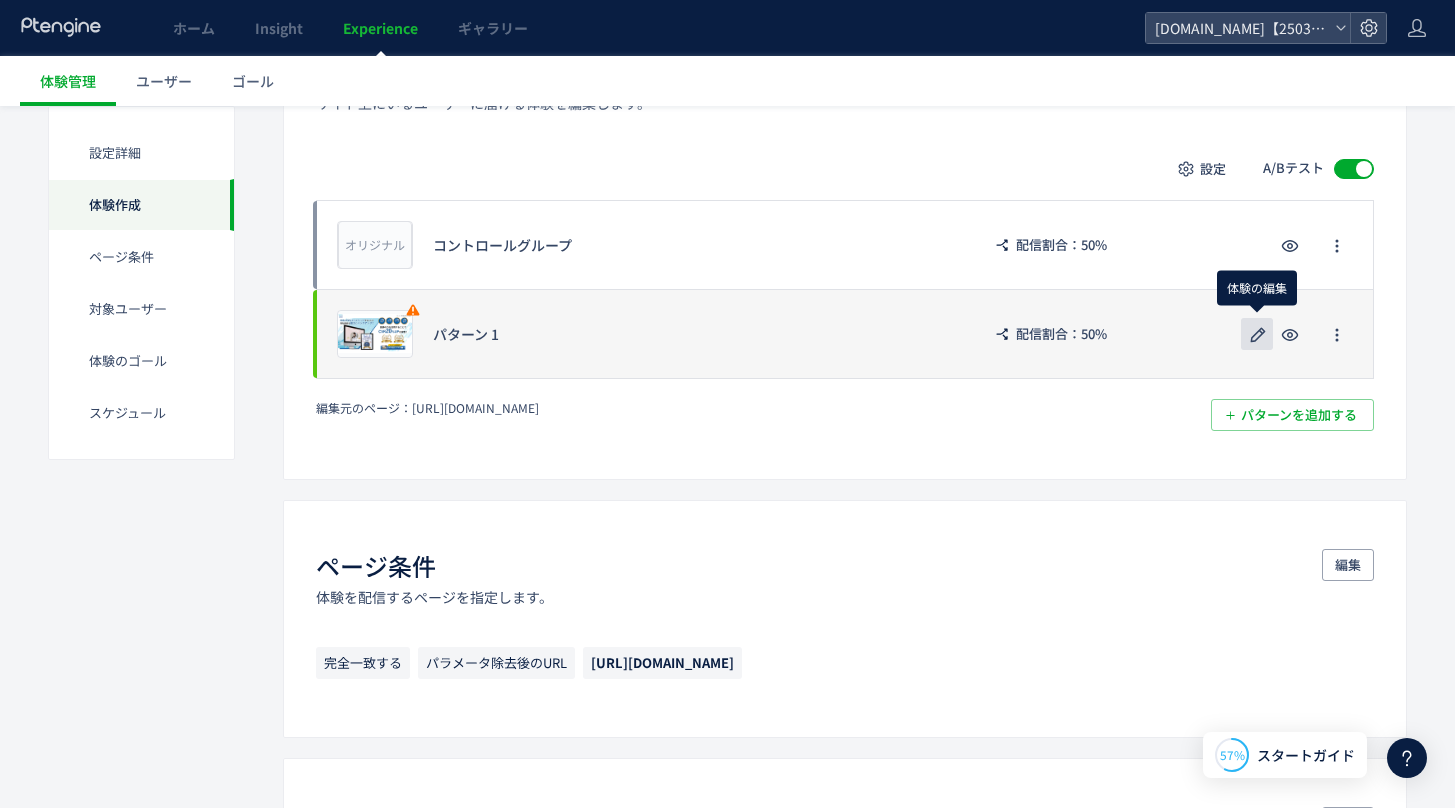 click 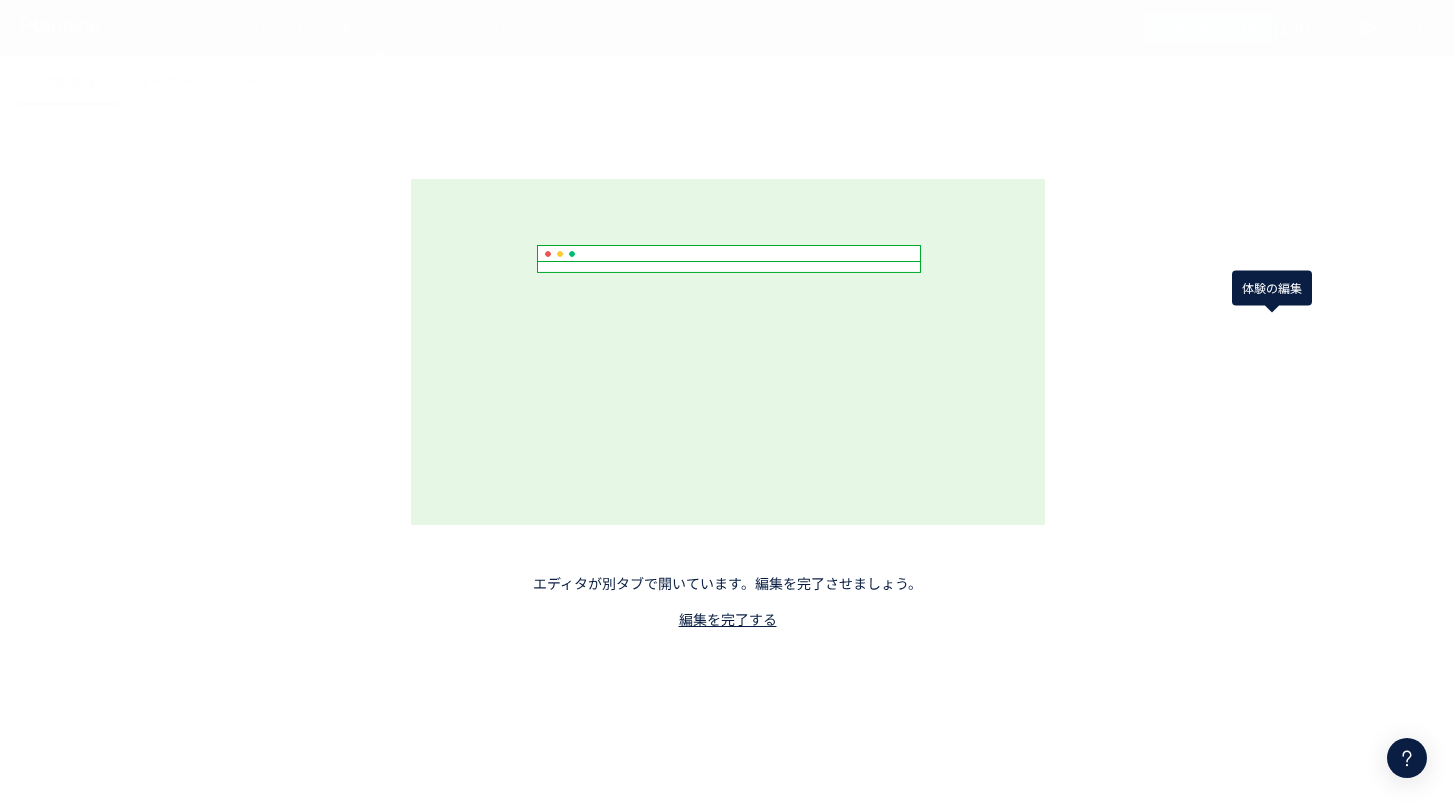 scroll, scrollTop: 0, scrollLeft: 0, axis: both 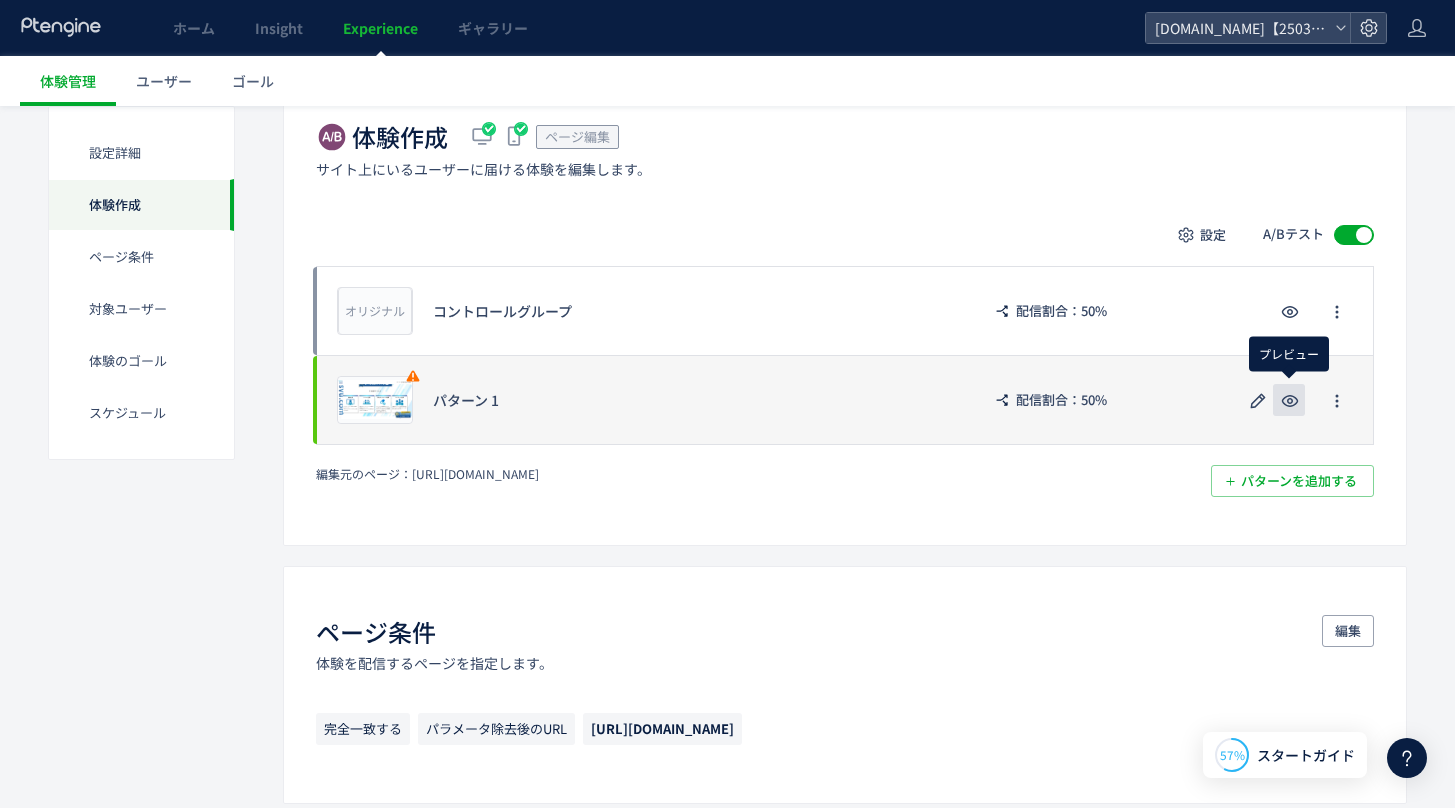 click 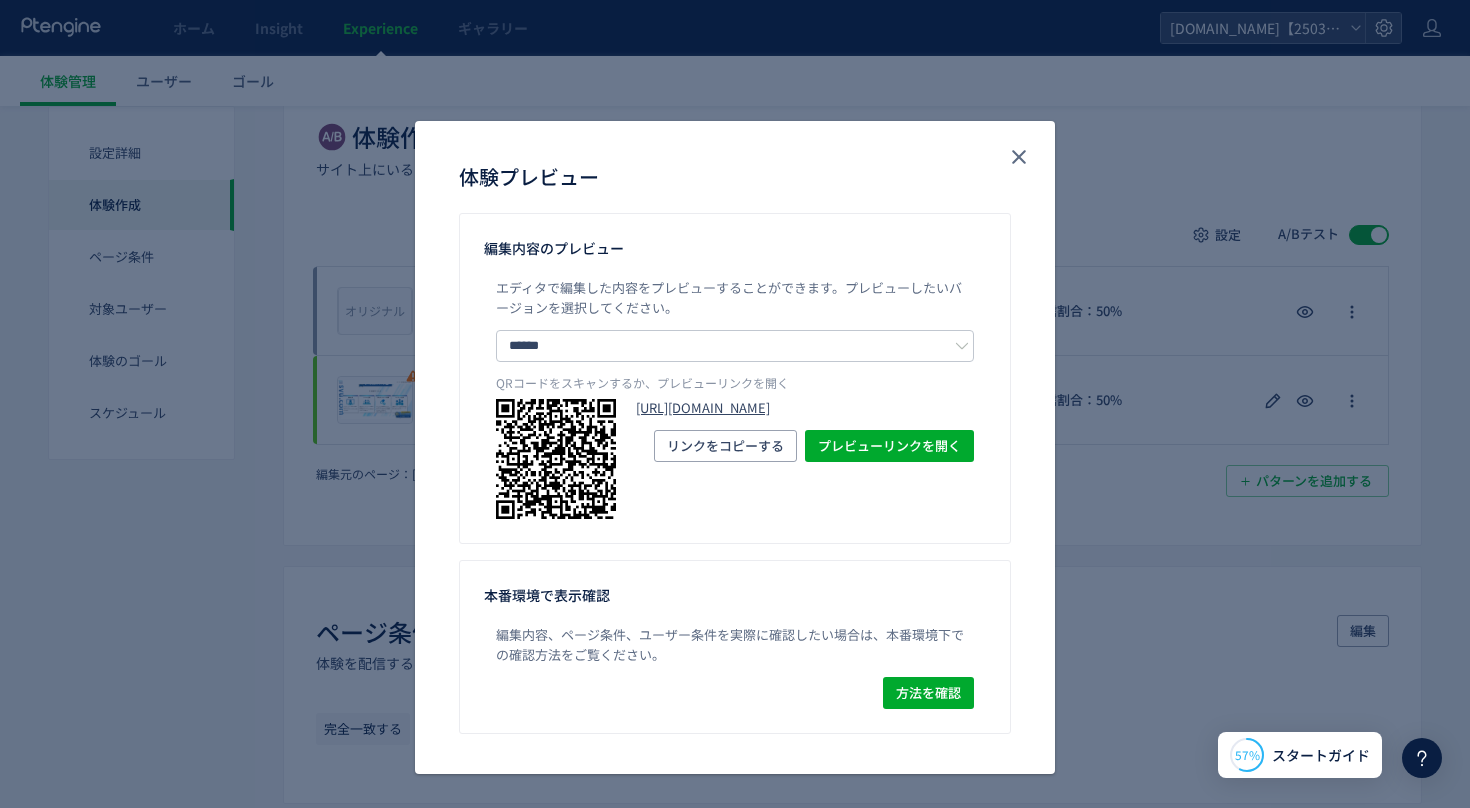click on "[URL][DOMAIN_NAME]" at bounding box center (805, 408) 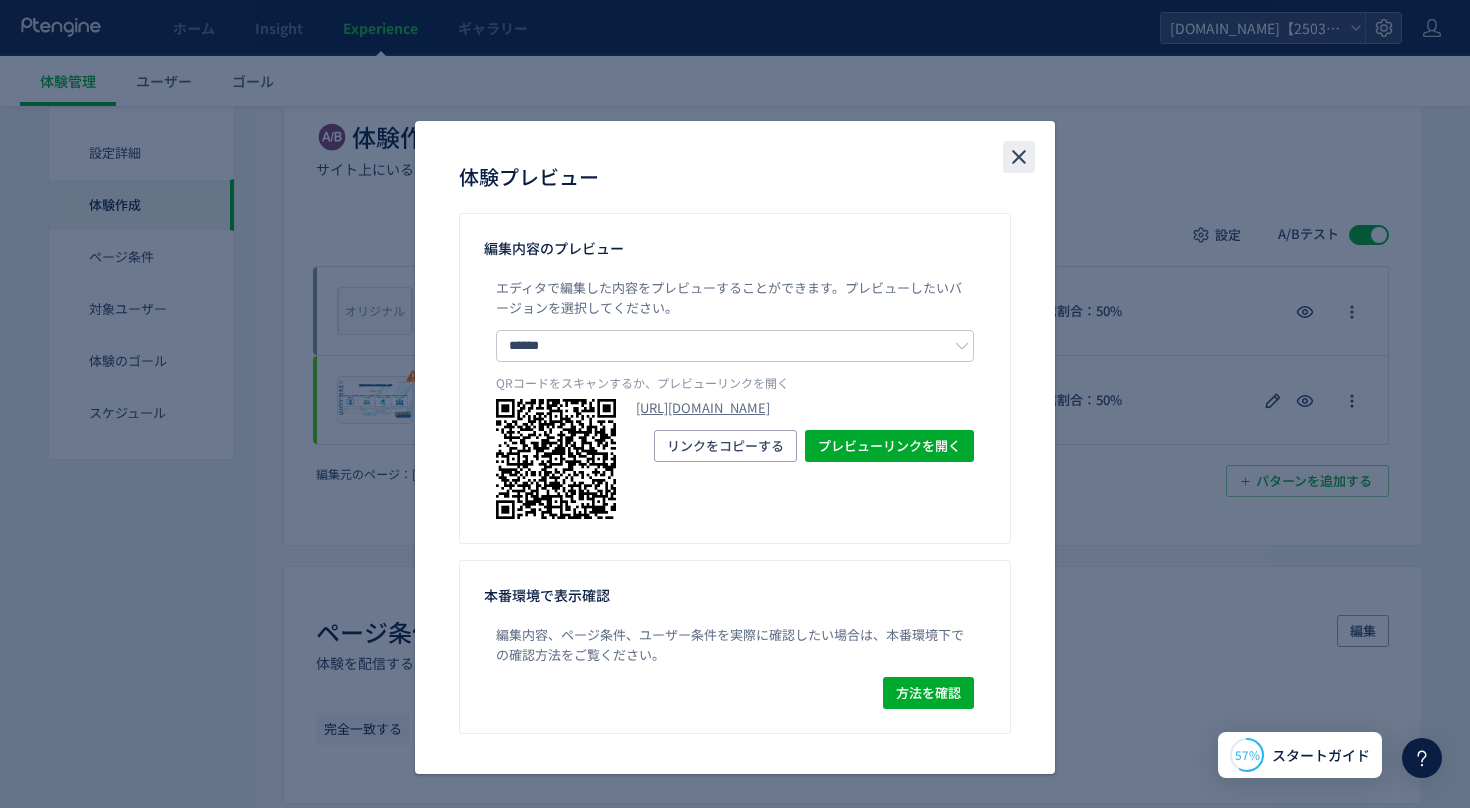 click 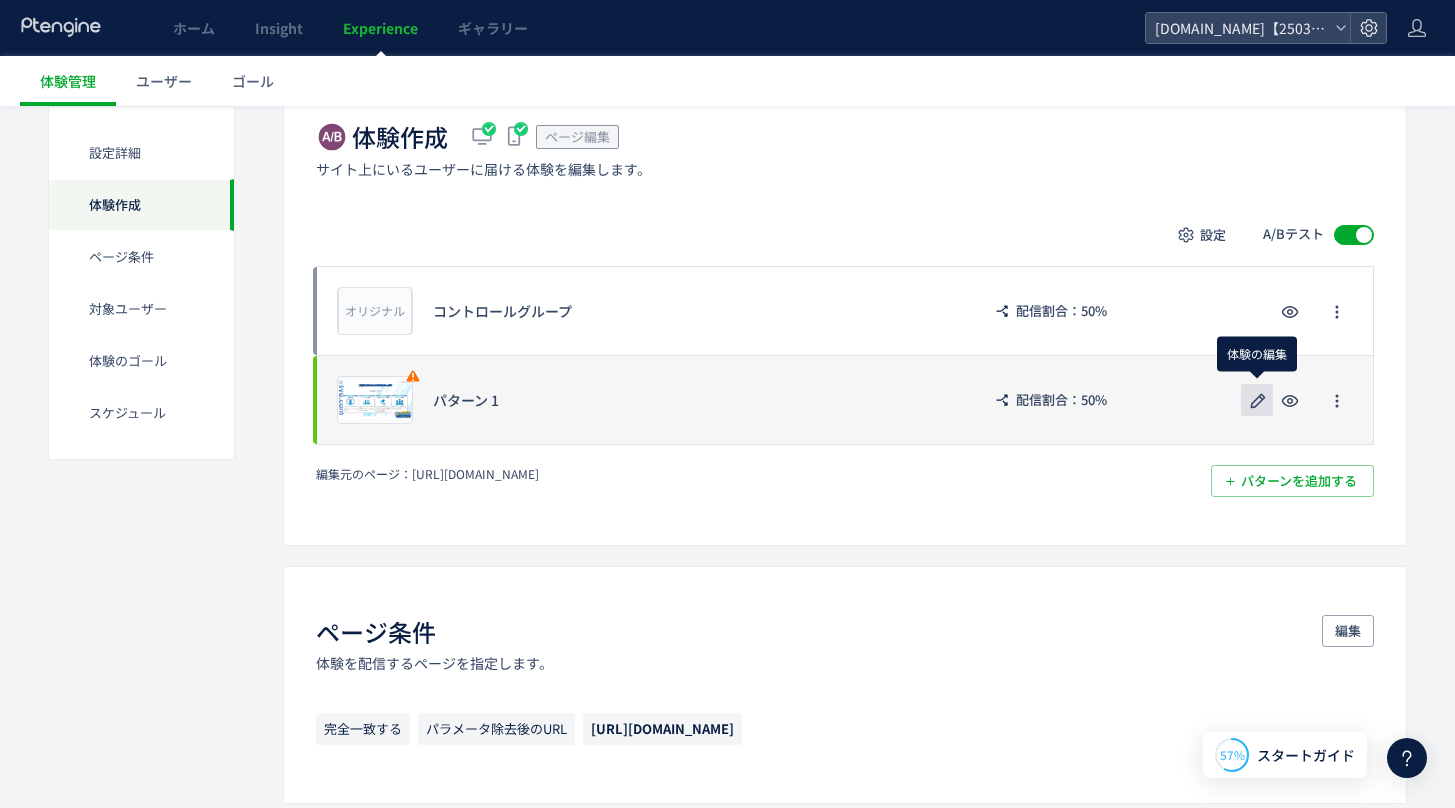 click 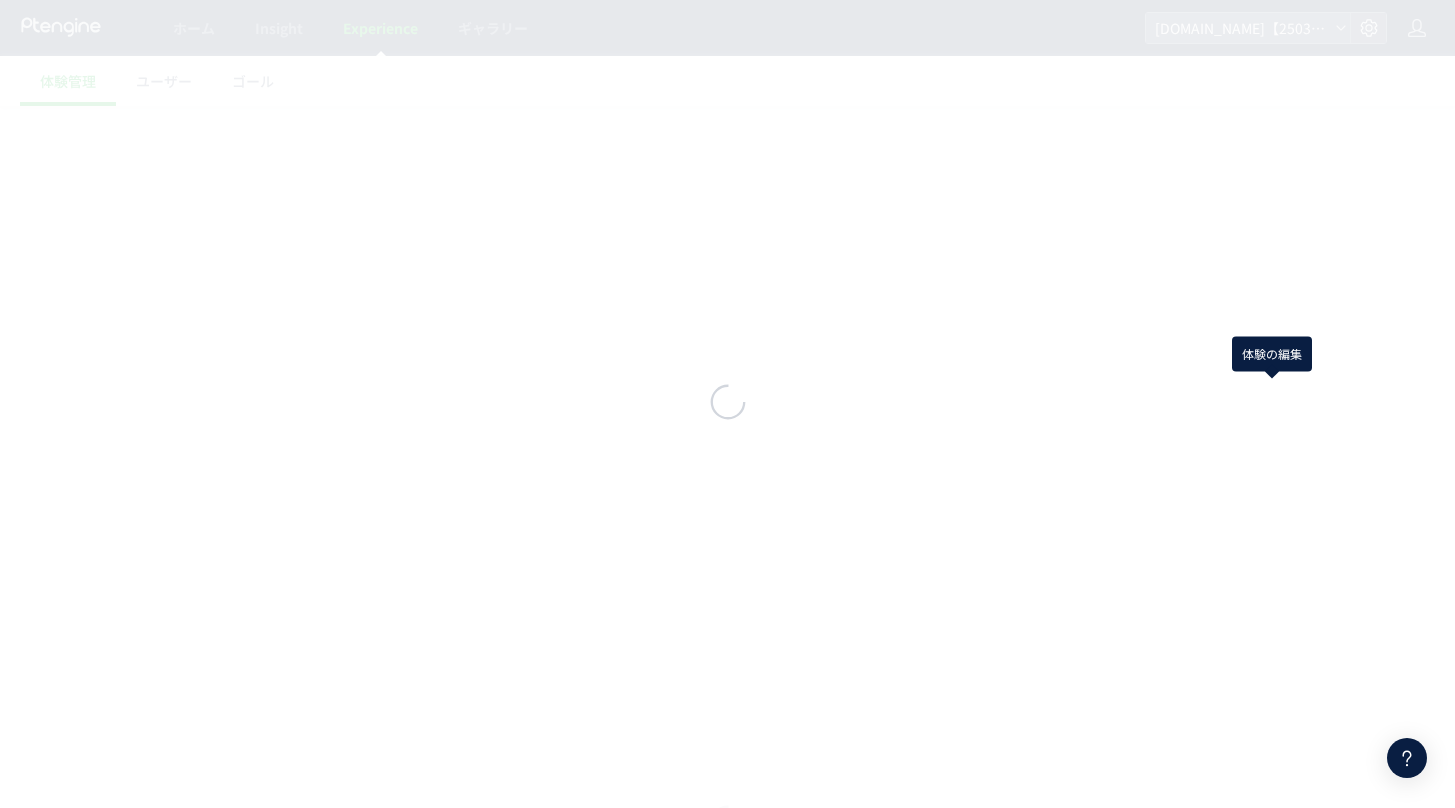 scroll, scrollTop: 0, scrollLeft: 0, axis: both 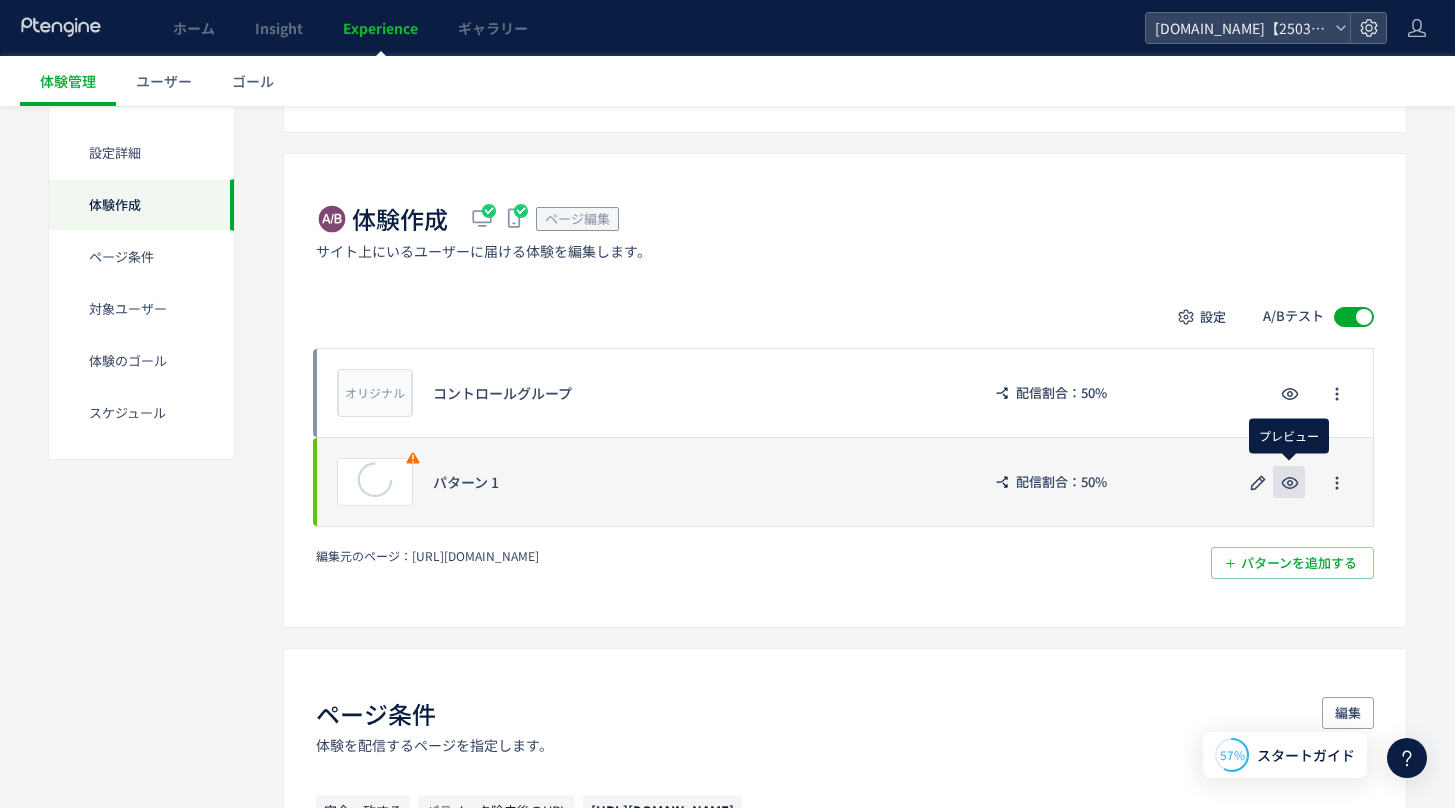 click 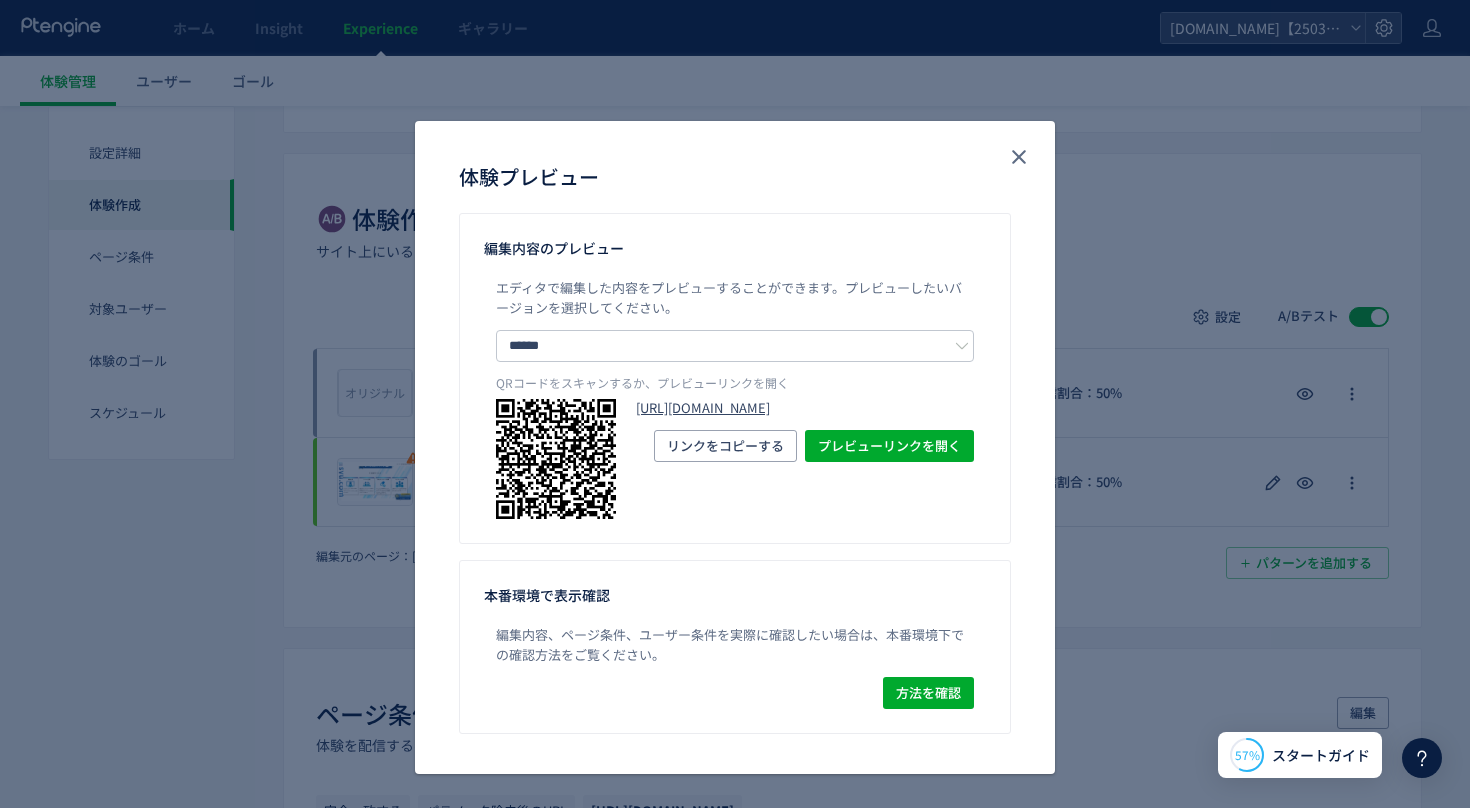 click on "[URL][DOMAIN_NAME]" at bounding box center (805, 408) 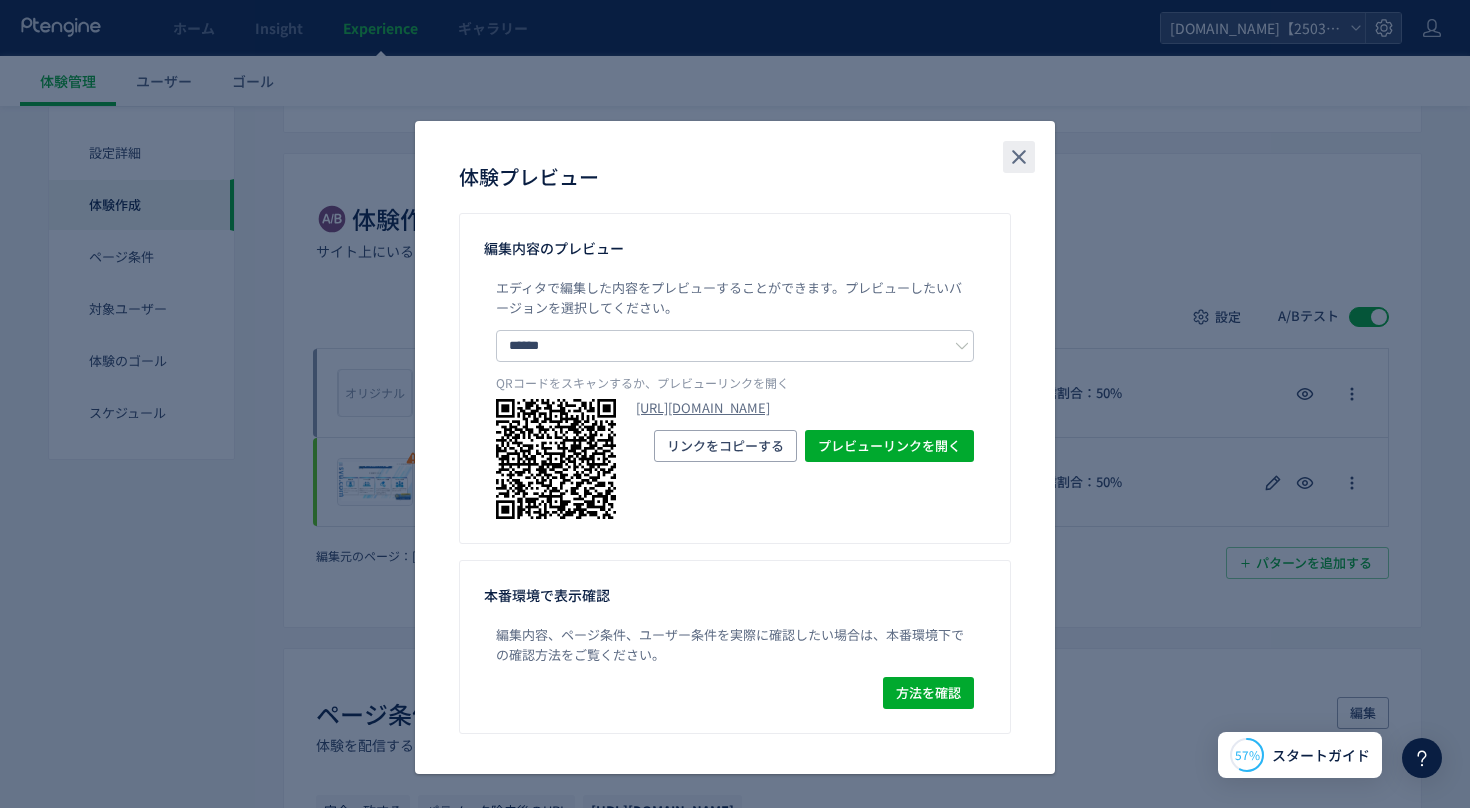 click 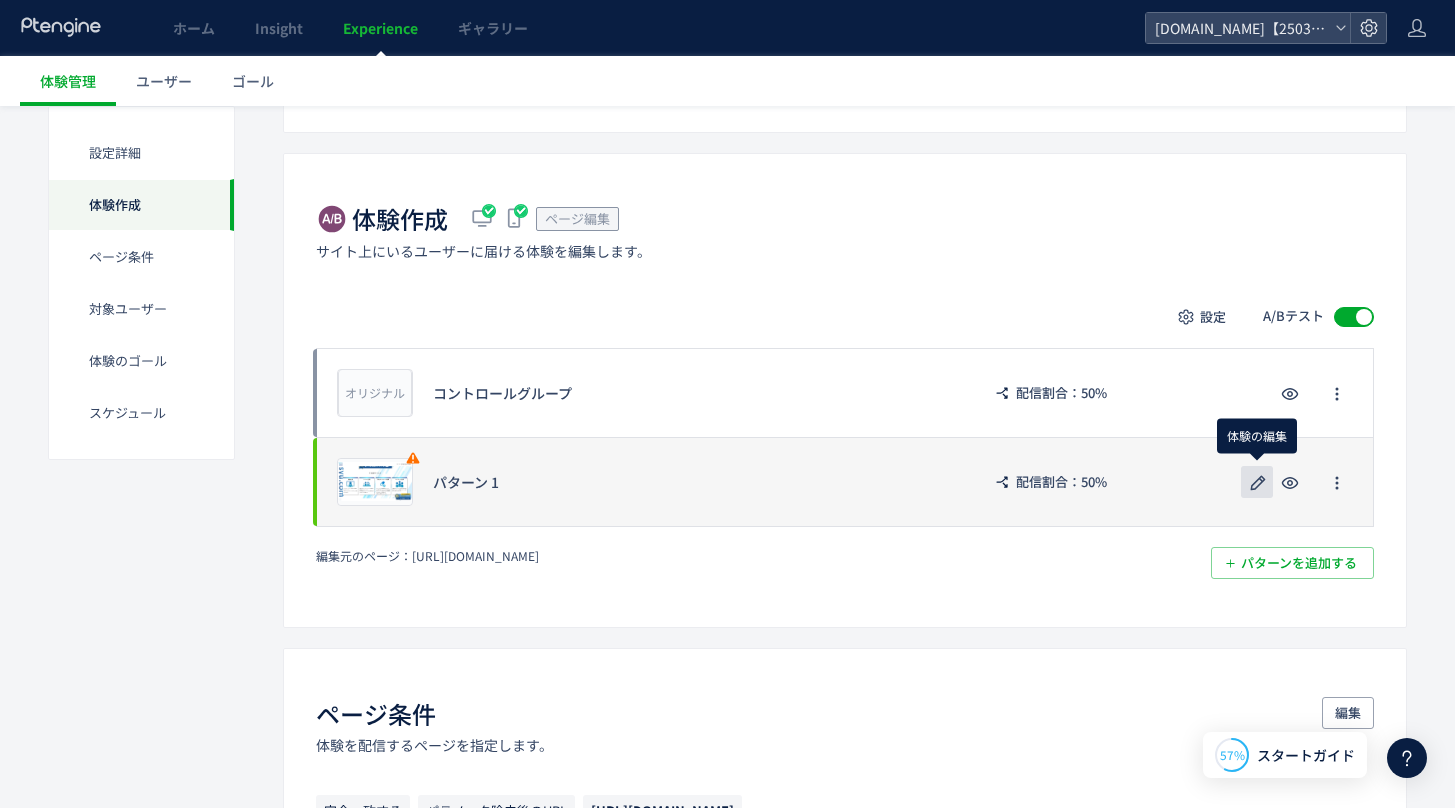 click 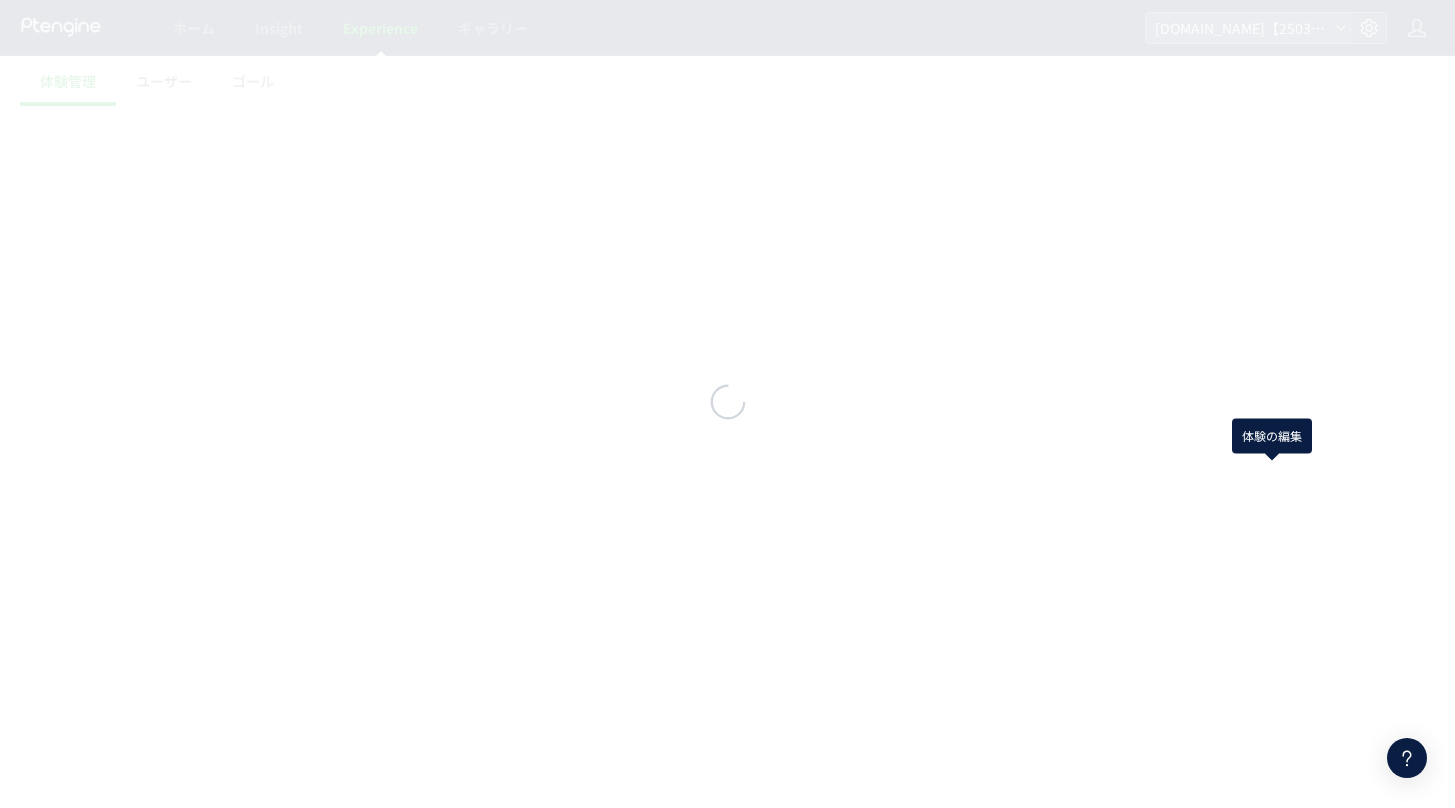 scroll, scrollTop: 0, scrollLeft: 0, axis: both 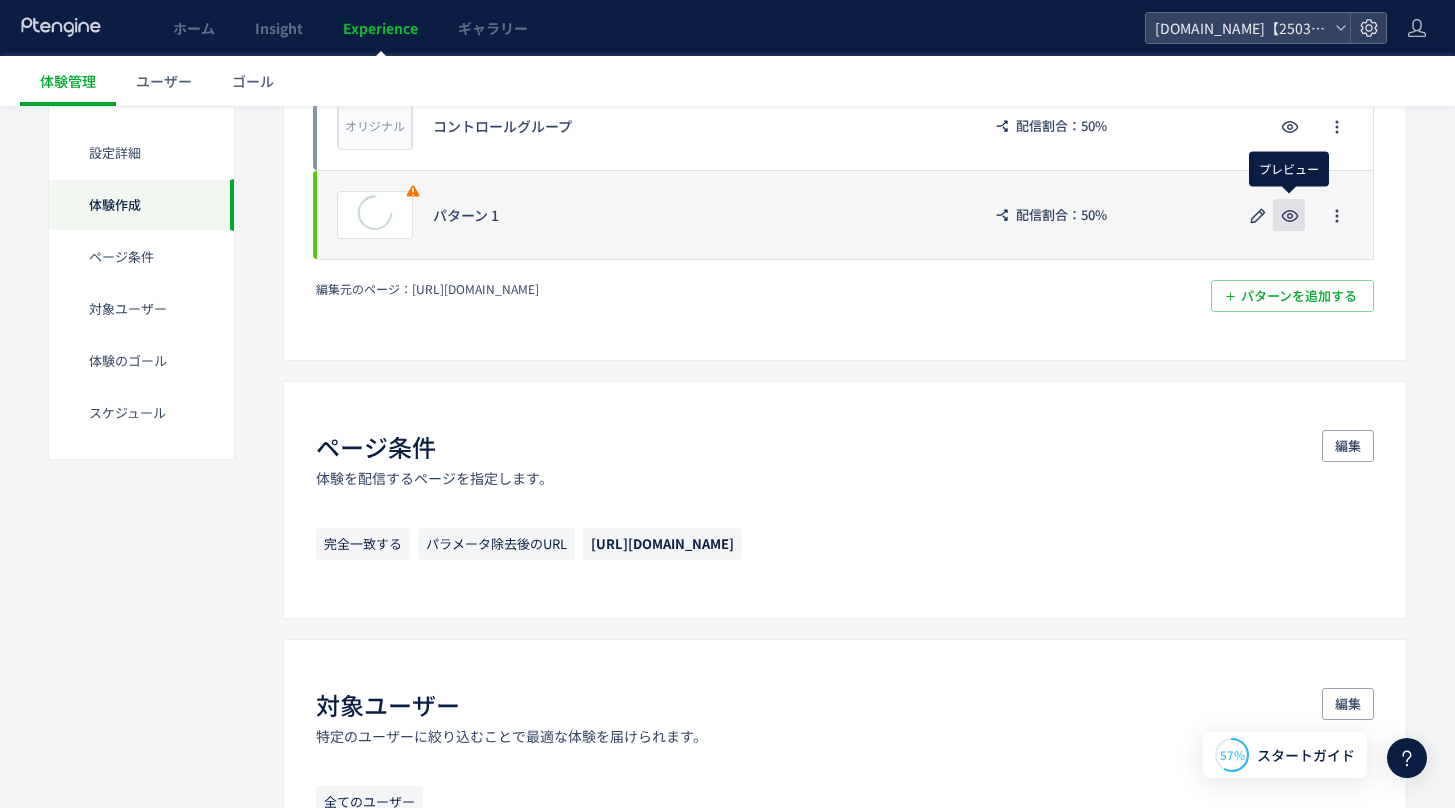 click 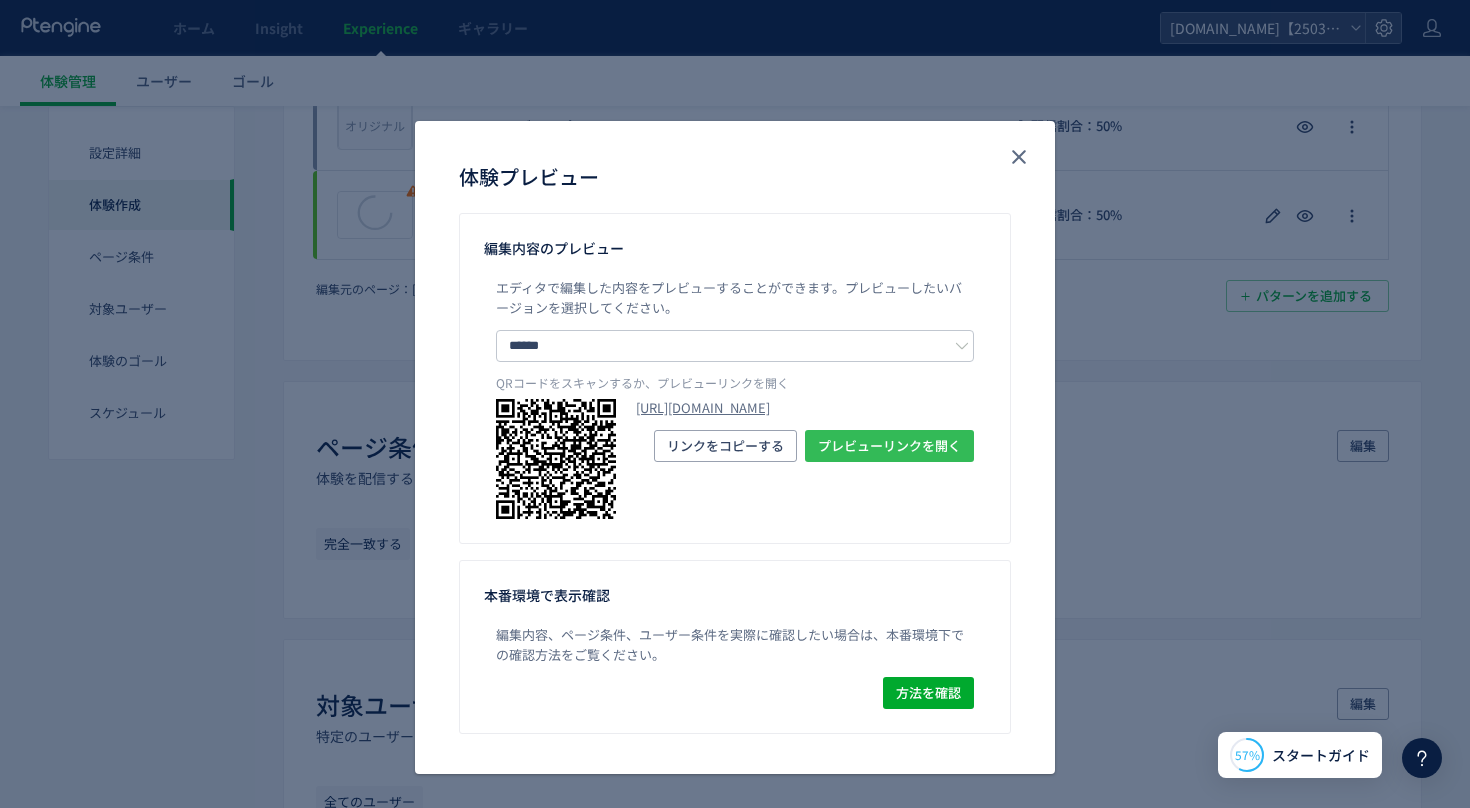 click on "プレビューリンクを開く" at bounding box center [889, 446] 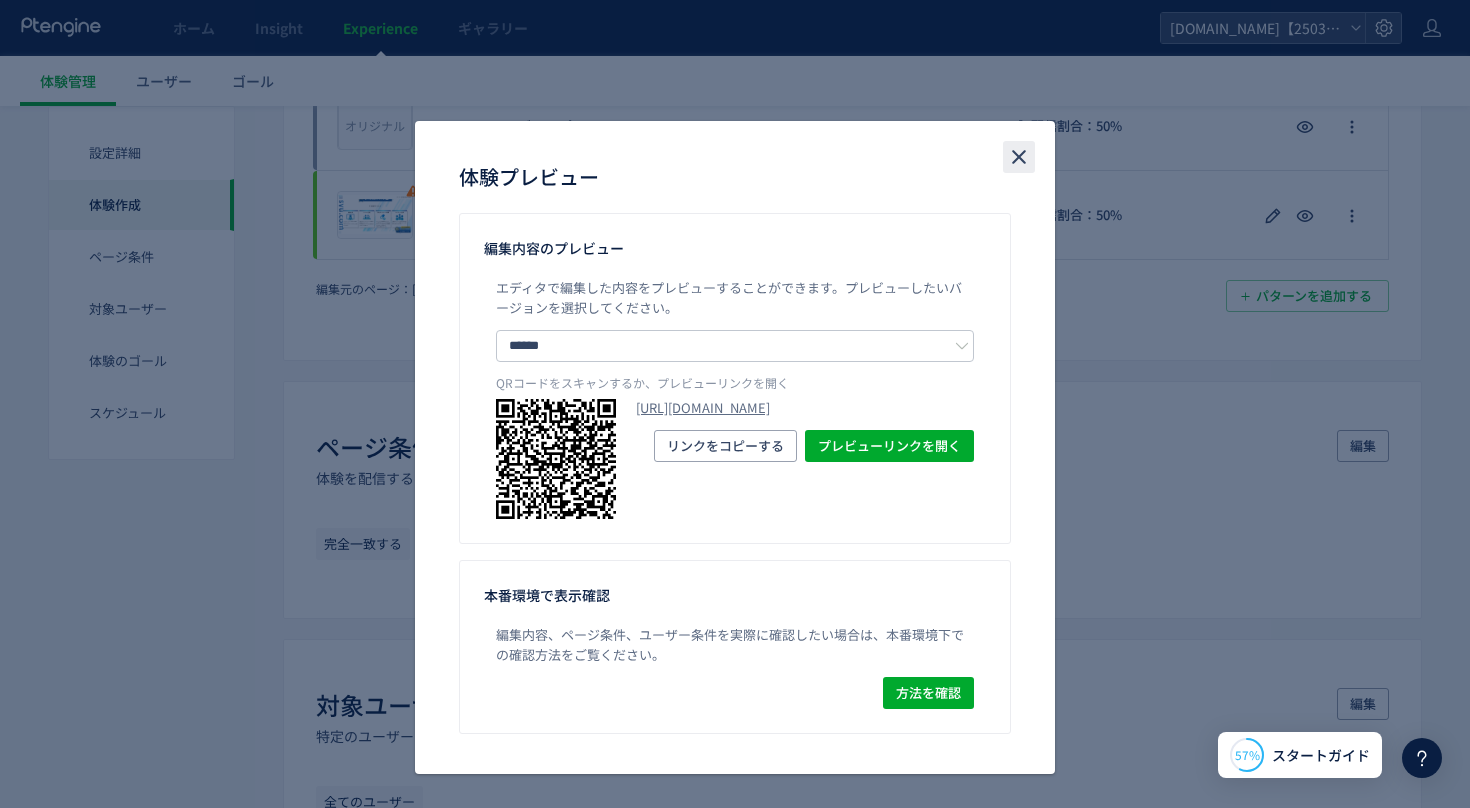 click 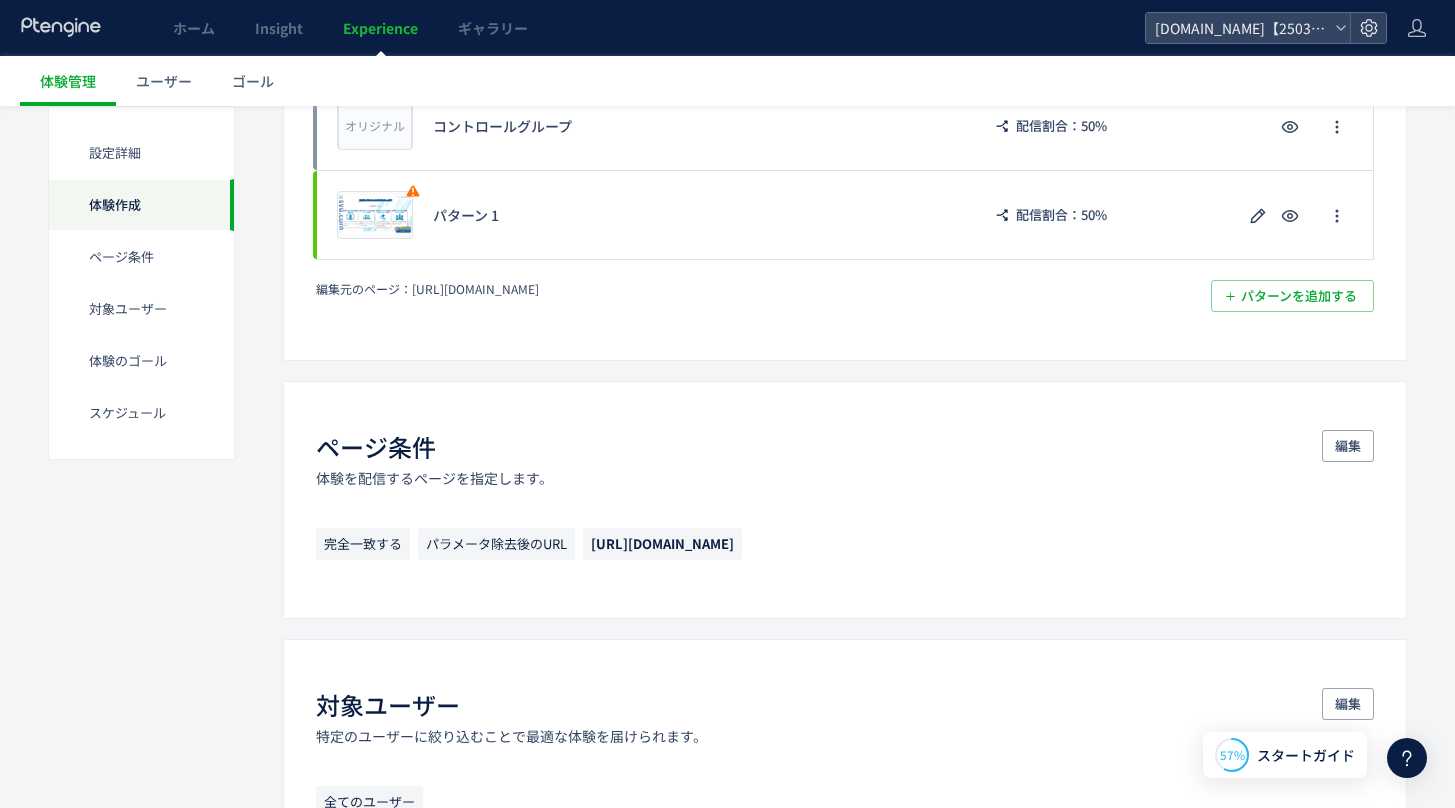 scroll, scrollTop: 553, scrollLeft: 0, axis: vertical 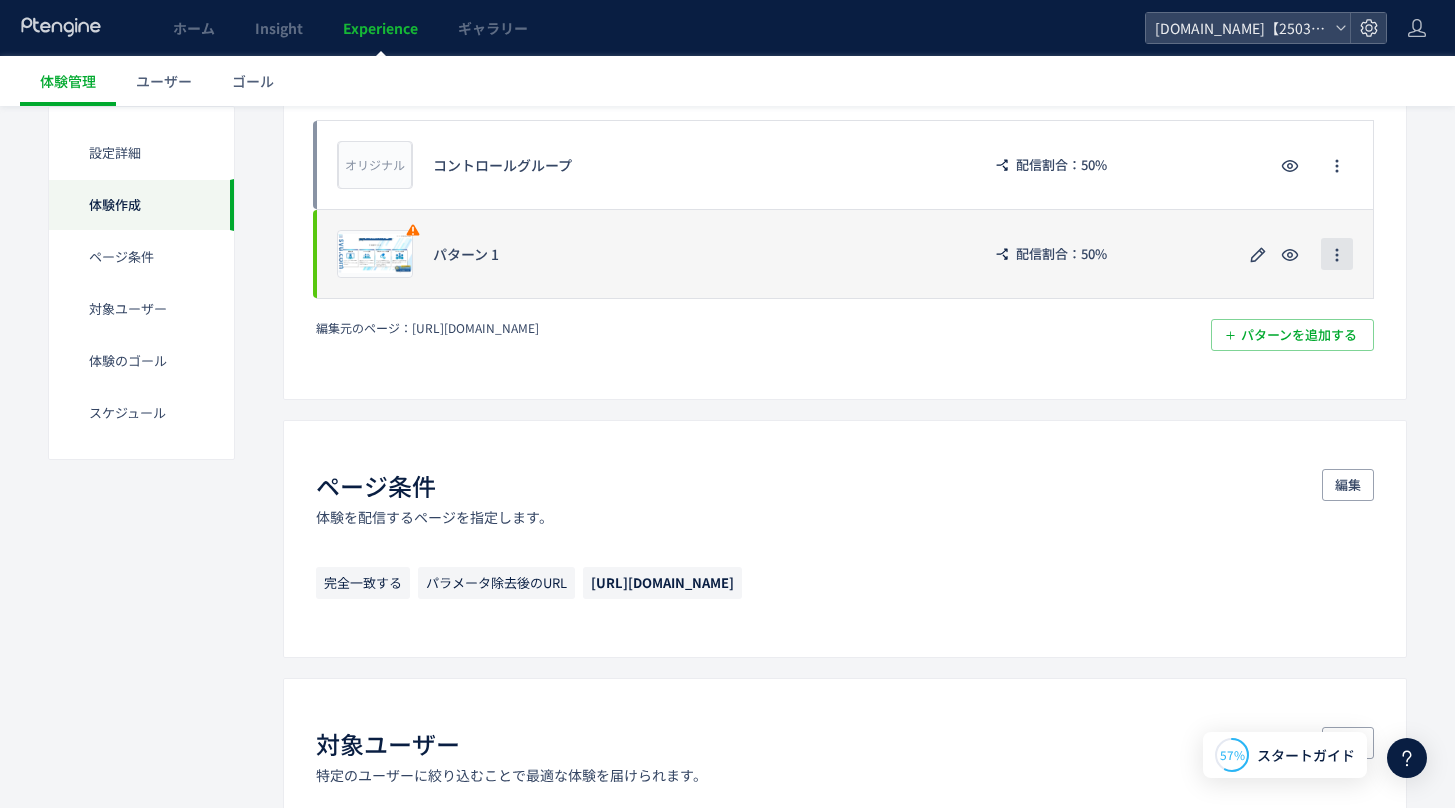 click 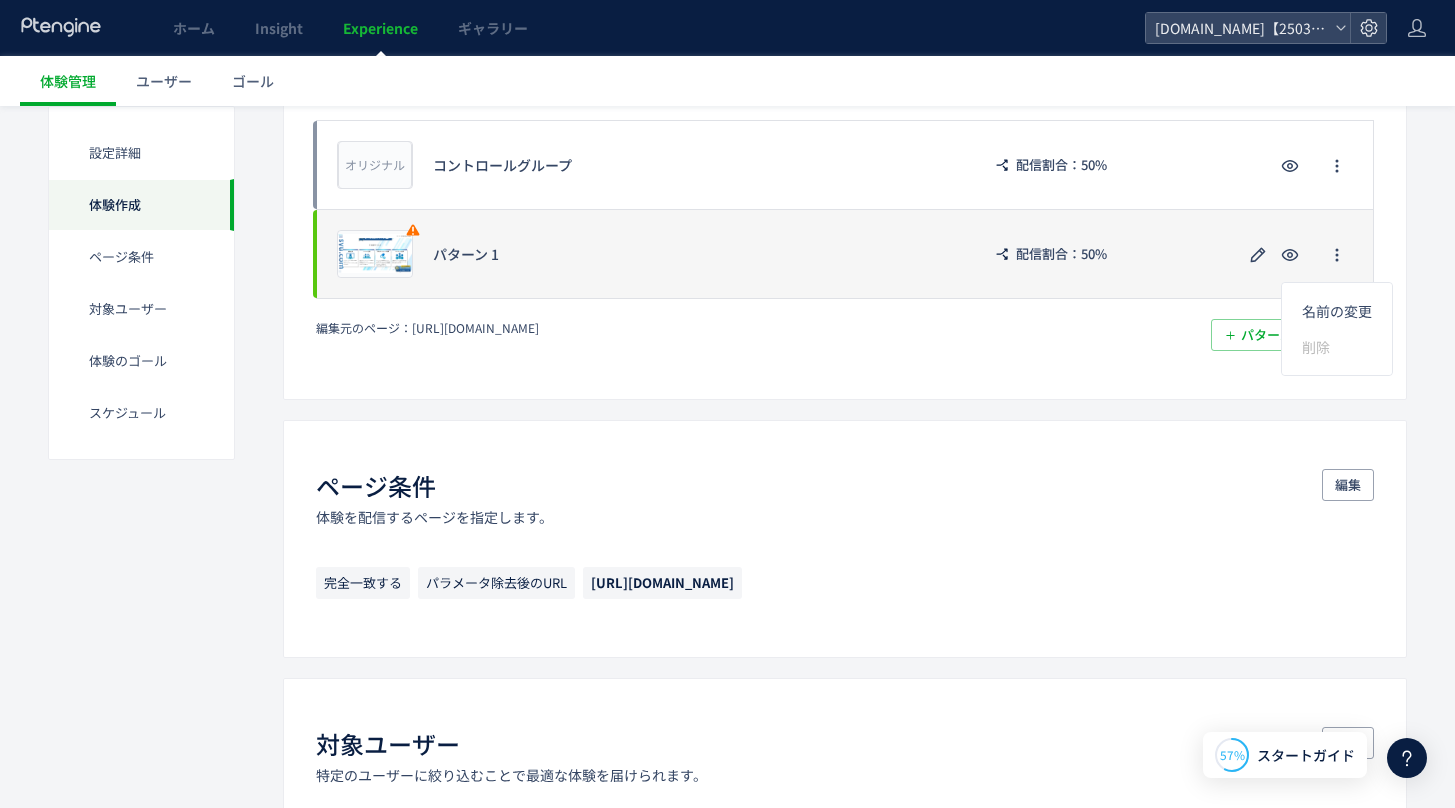 click on "プレビュー パターン 1 配信割合：50%" 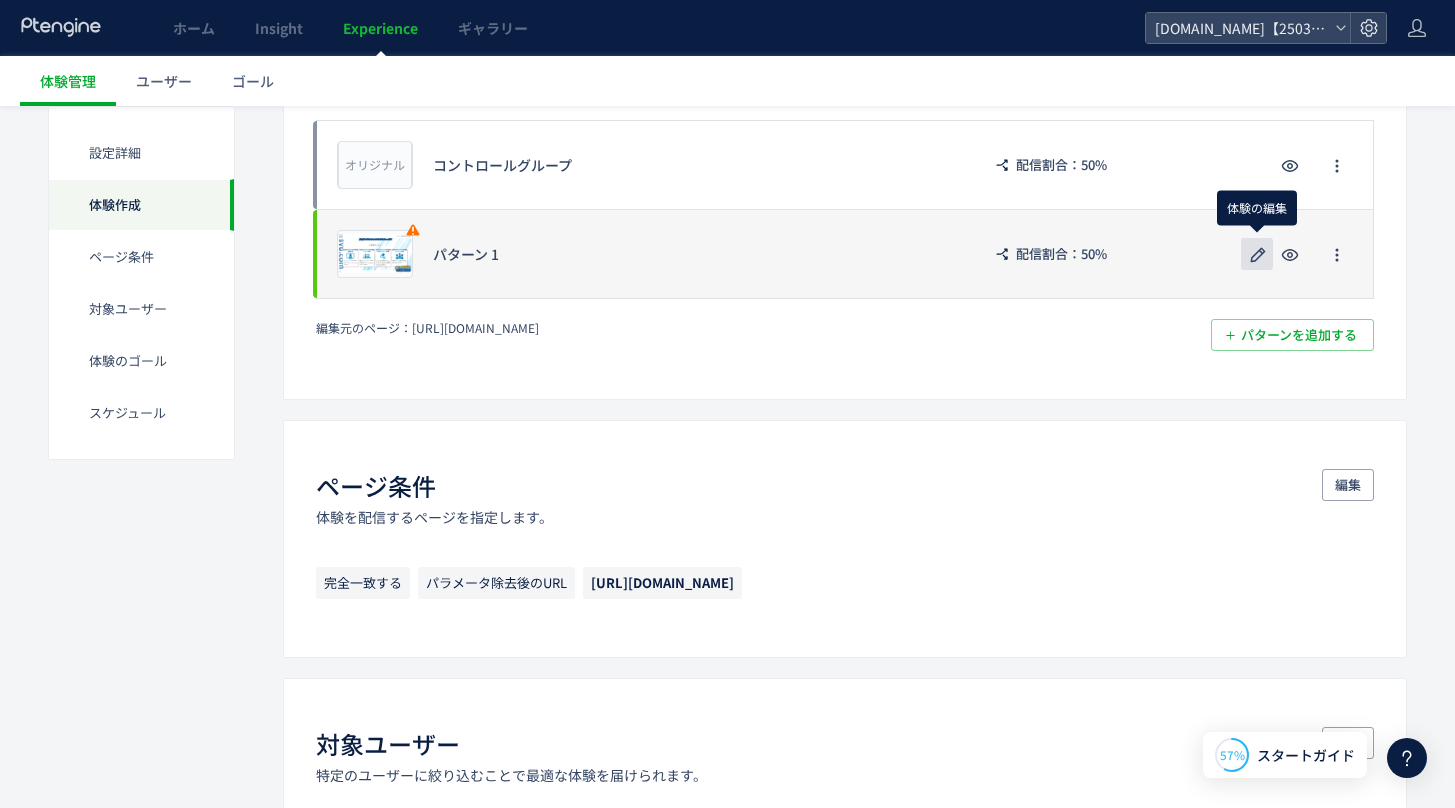 click 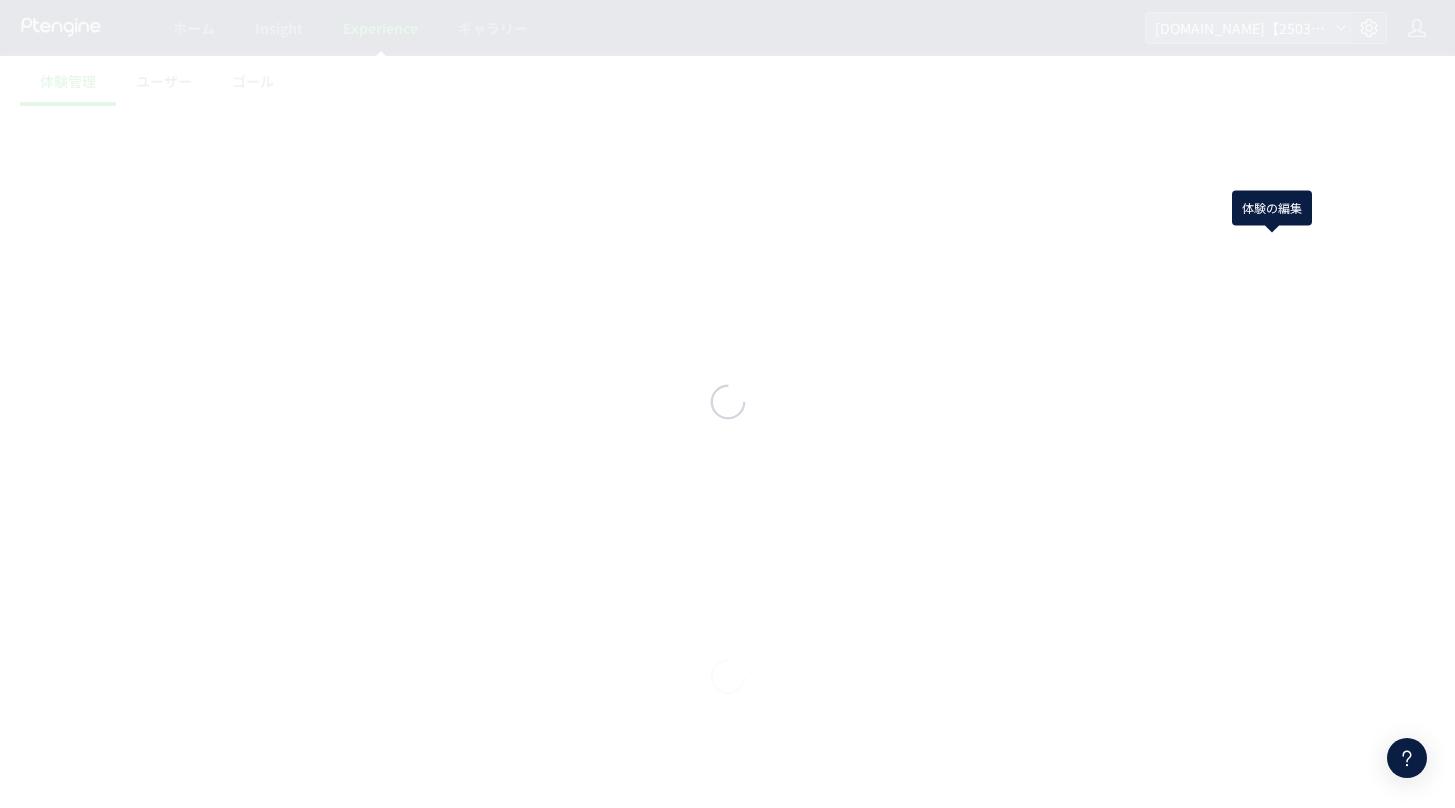 scroll, scrollTop: 0, scrollLeft: 0, axis: both 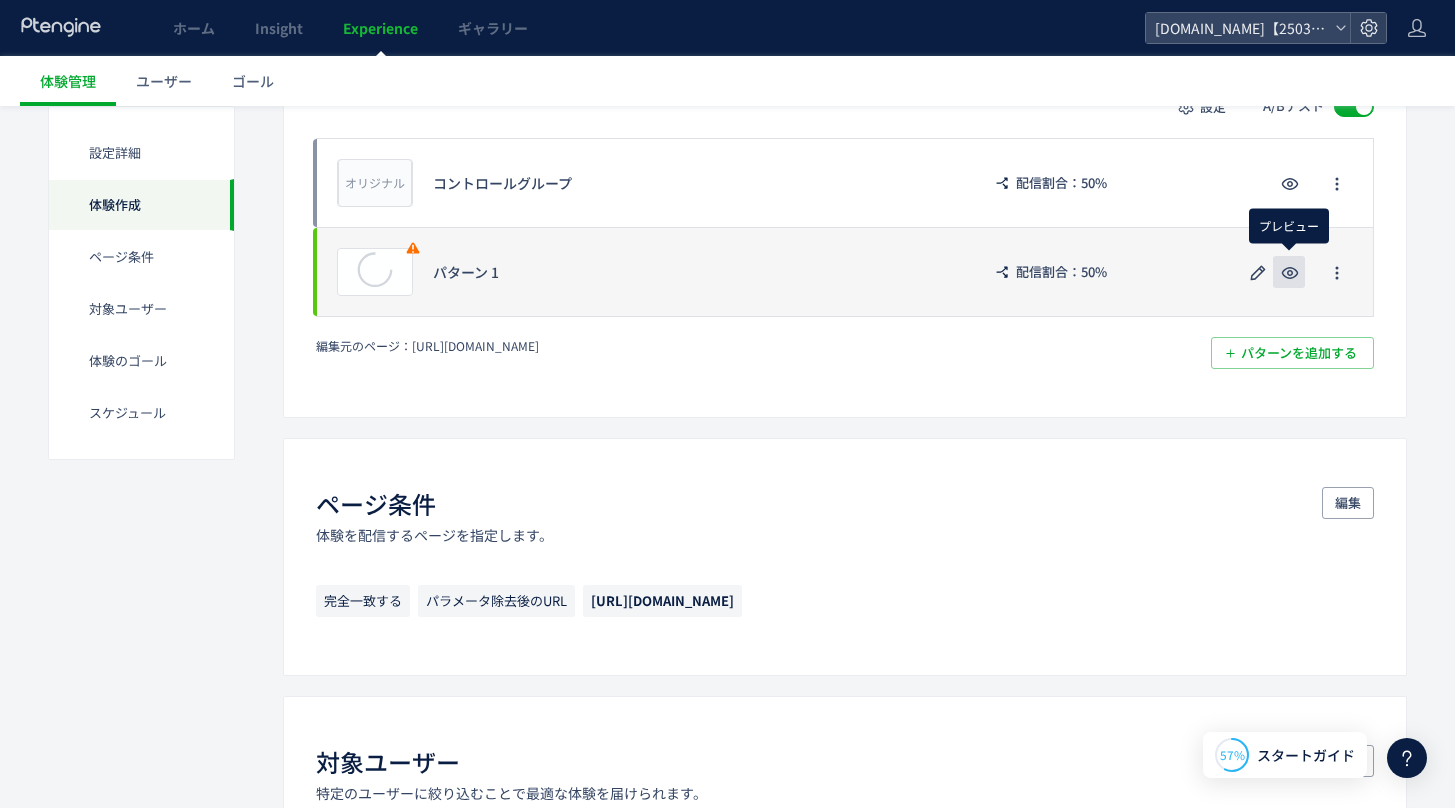 click 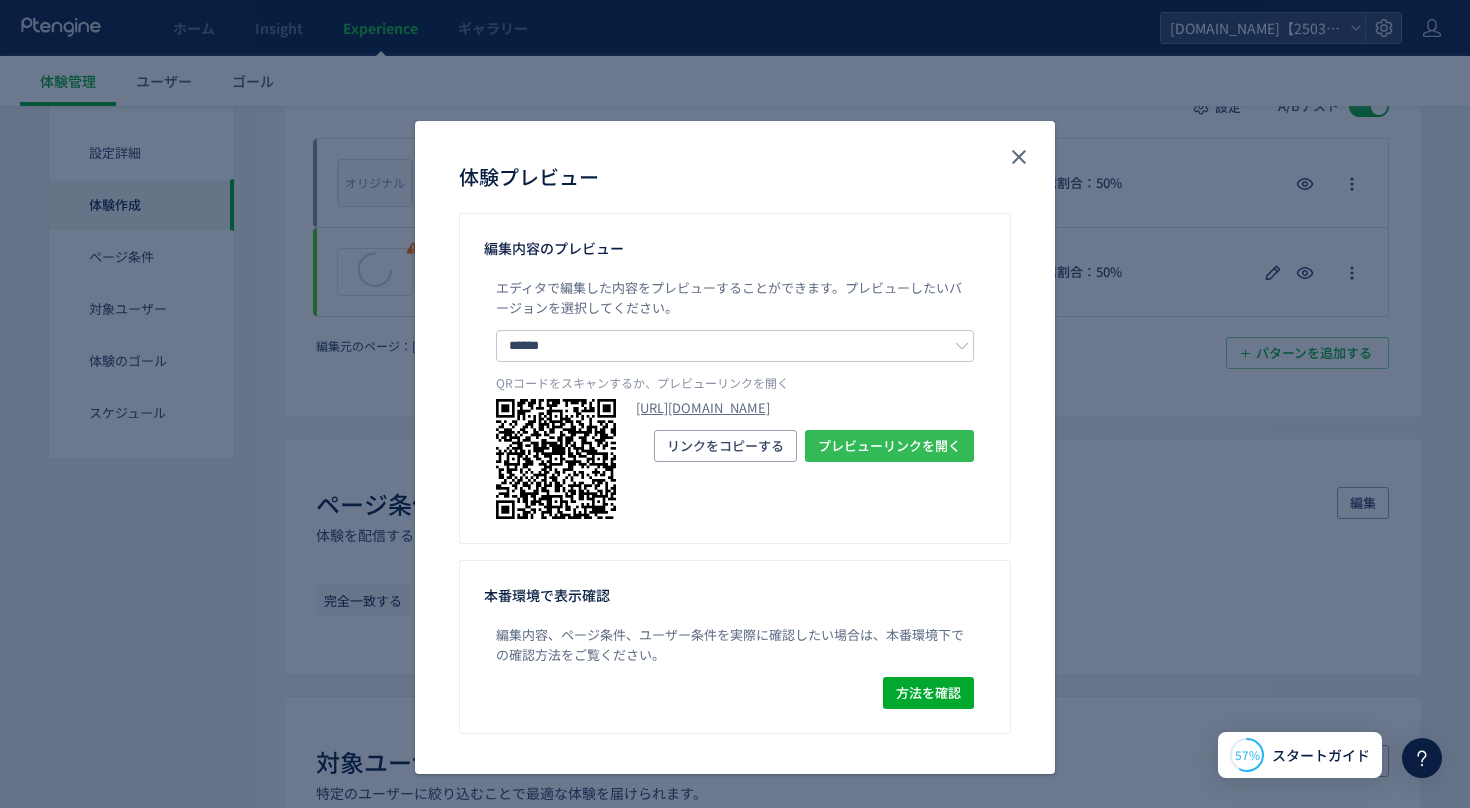 click on "プレビューリンクを開く" at bounding box center (889, 446) 